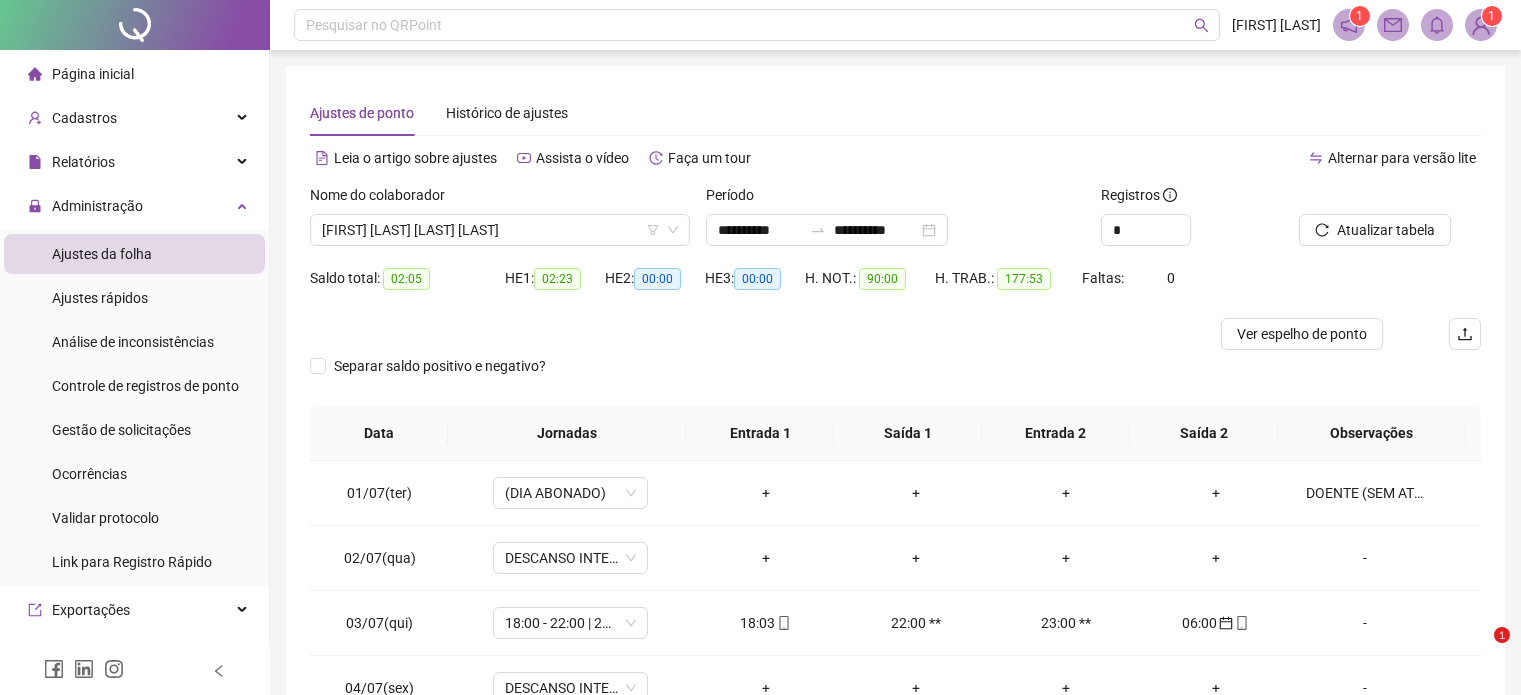 scroll, scrollTop: 102, scrollLeft: 0, axis: vertical 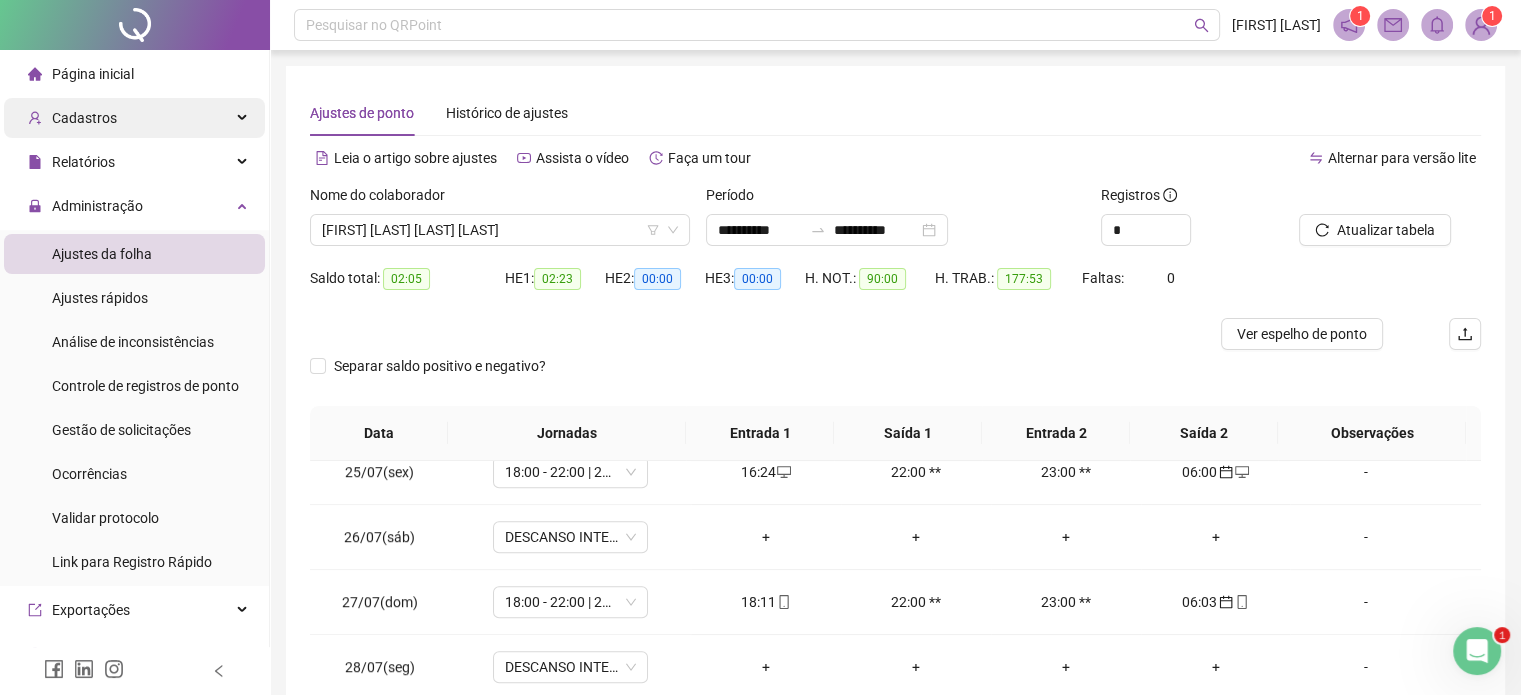 click on "Cadastros" at bounding box center [134, 118] 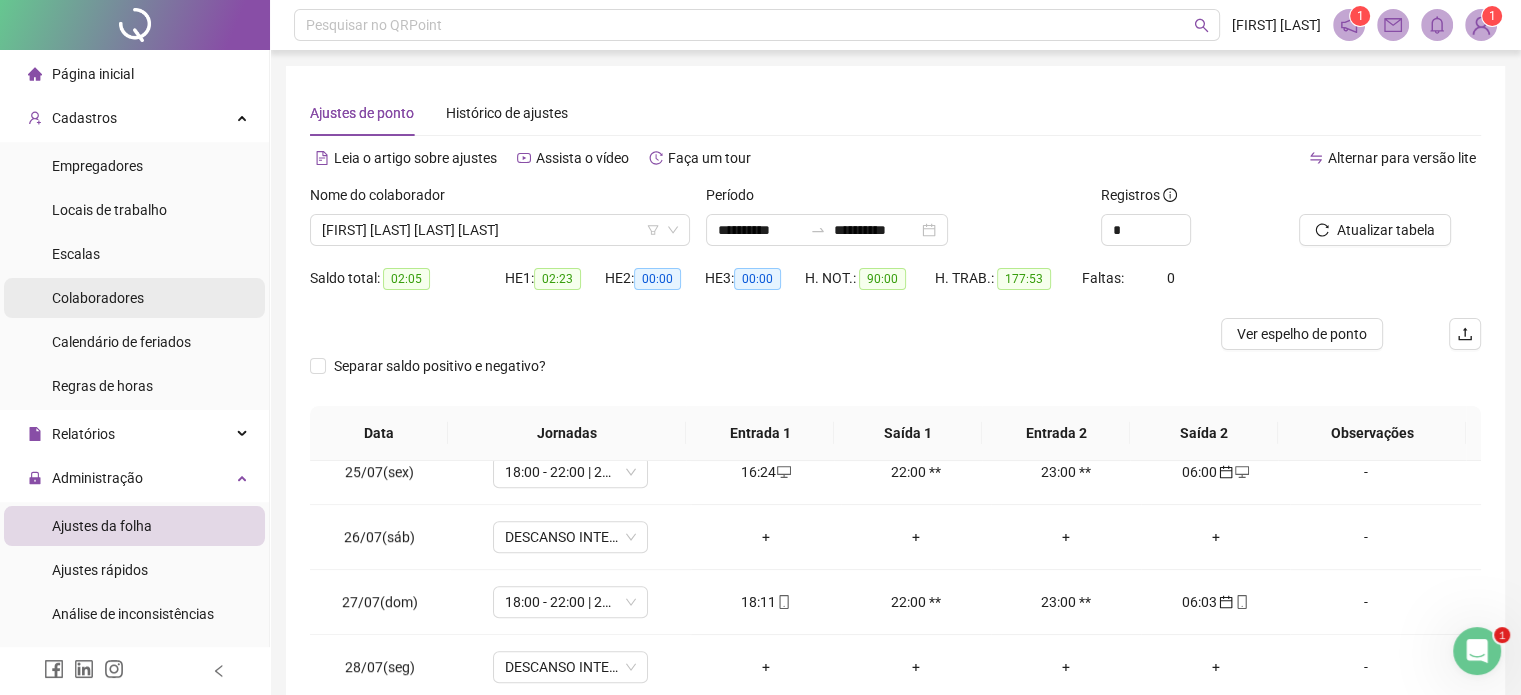 click on "Colaboradores" at bounding box center [98, 298] 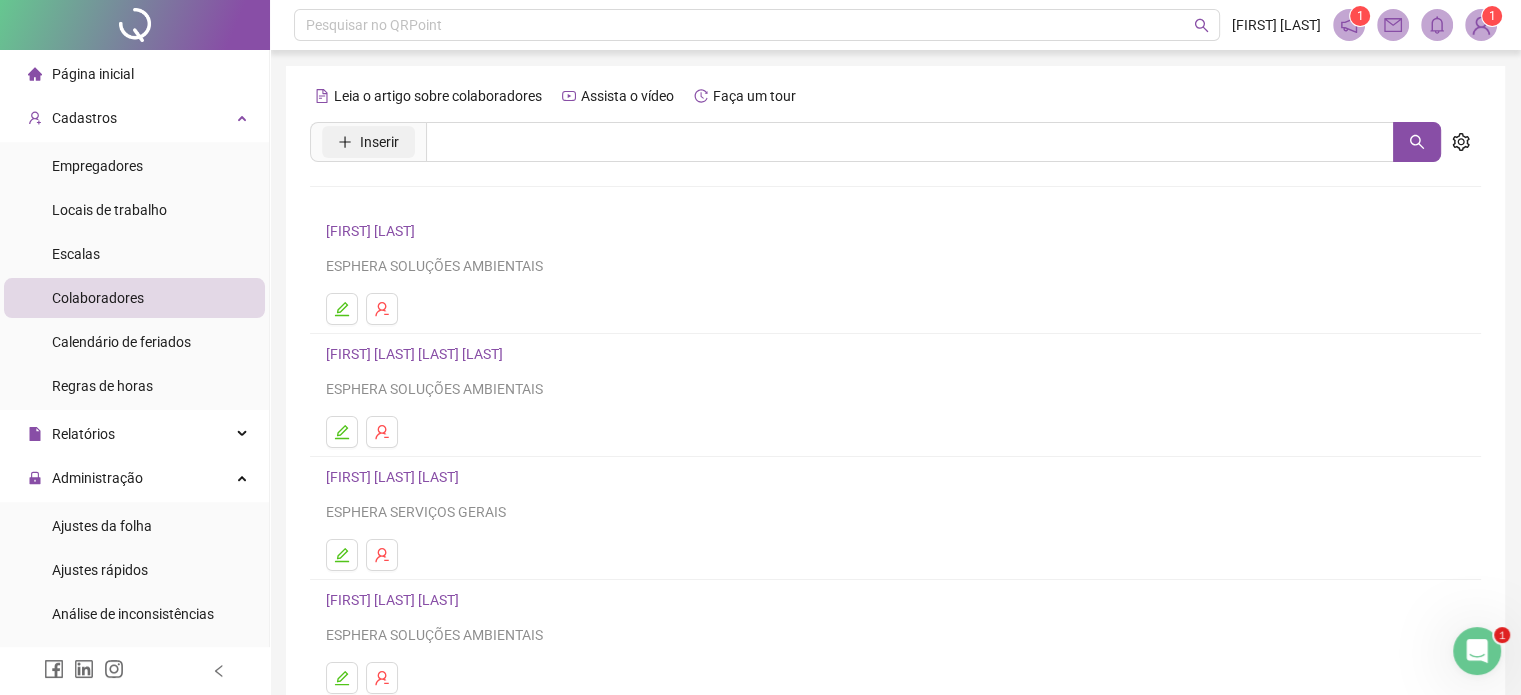click on "Inserir" at bounding box center (368, 142) 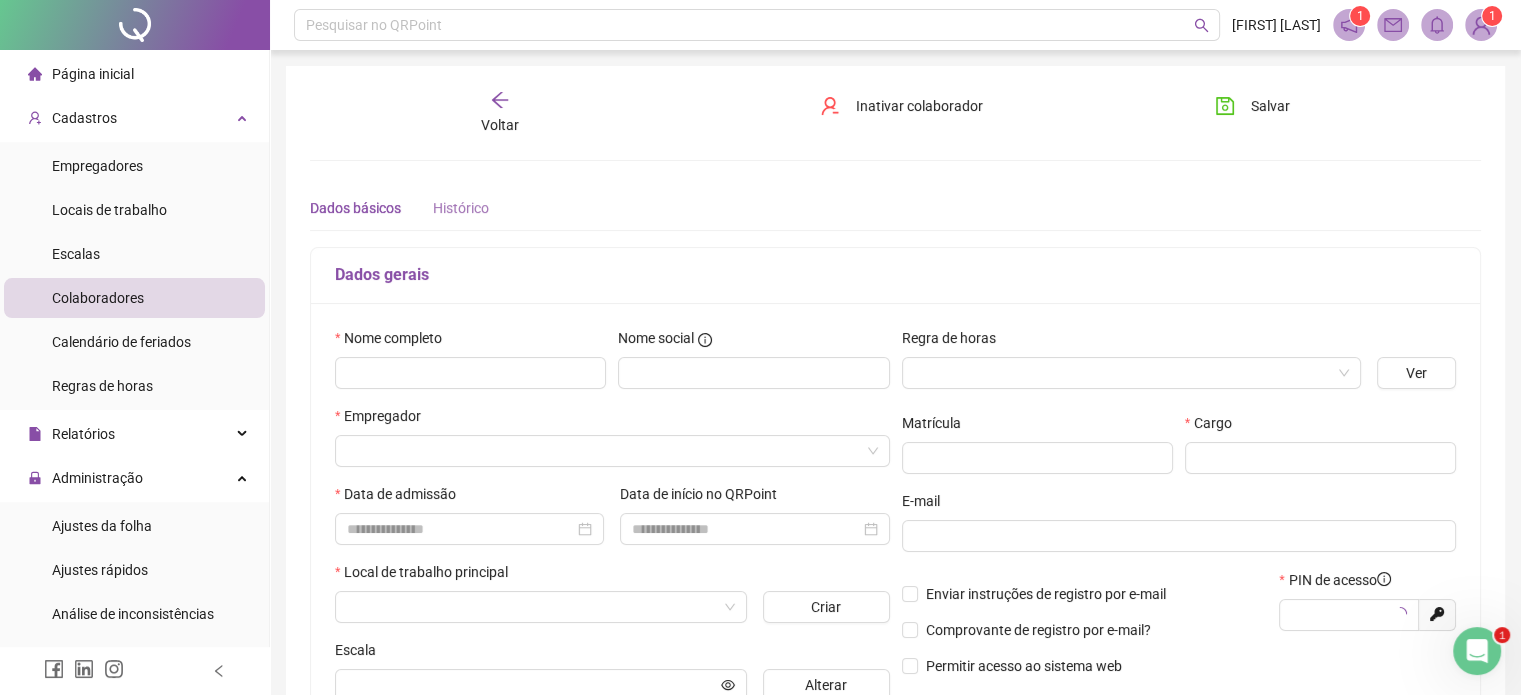 type on "*****" 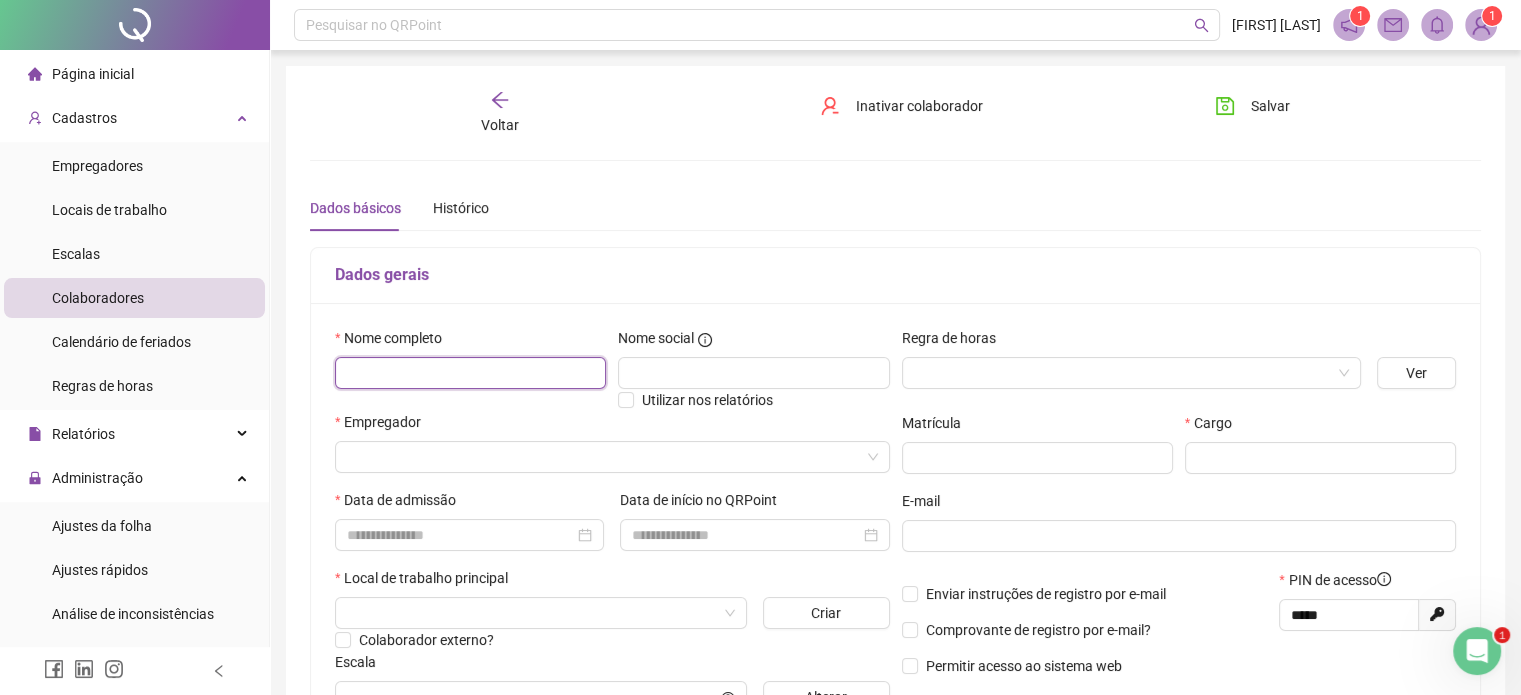 click at bounding box center [470, 373] 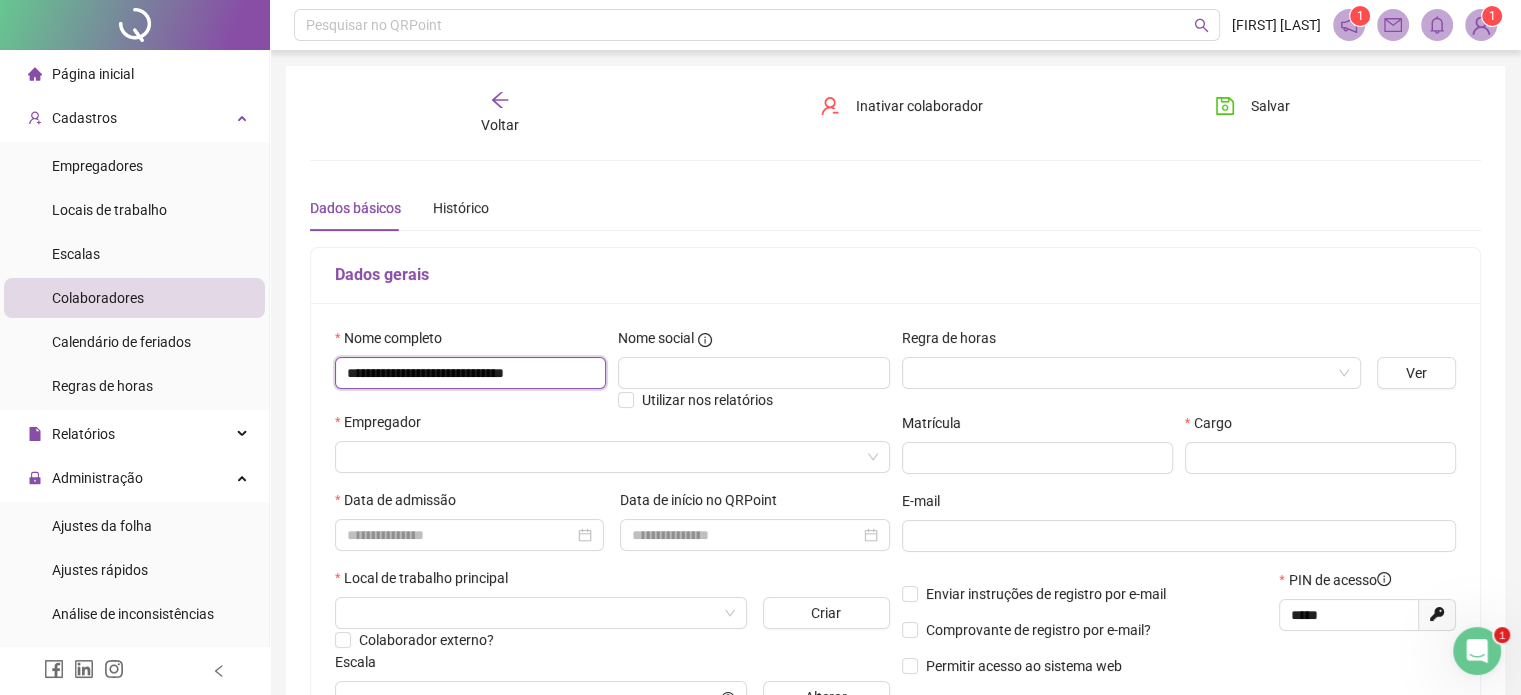 type on "**********" 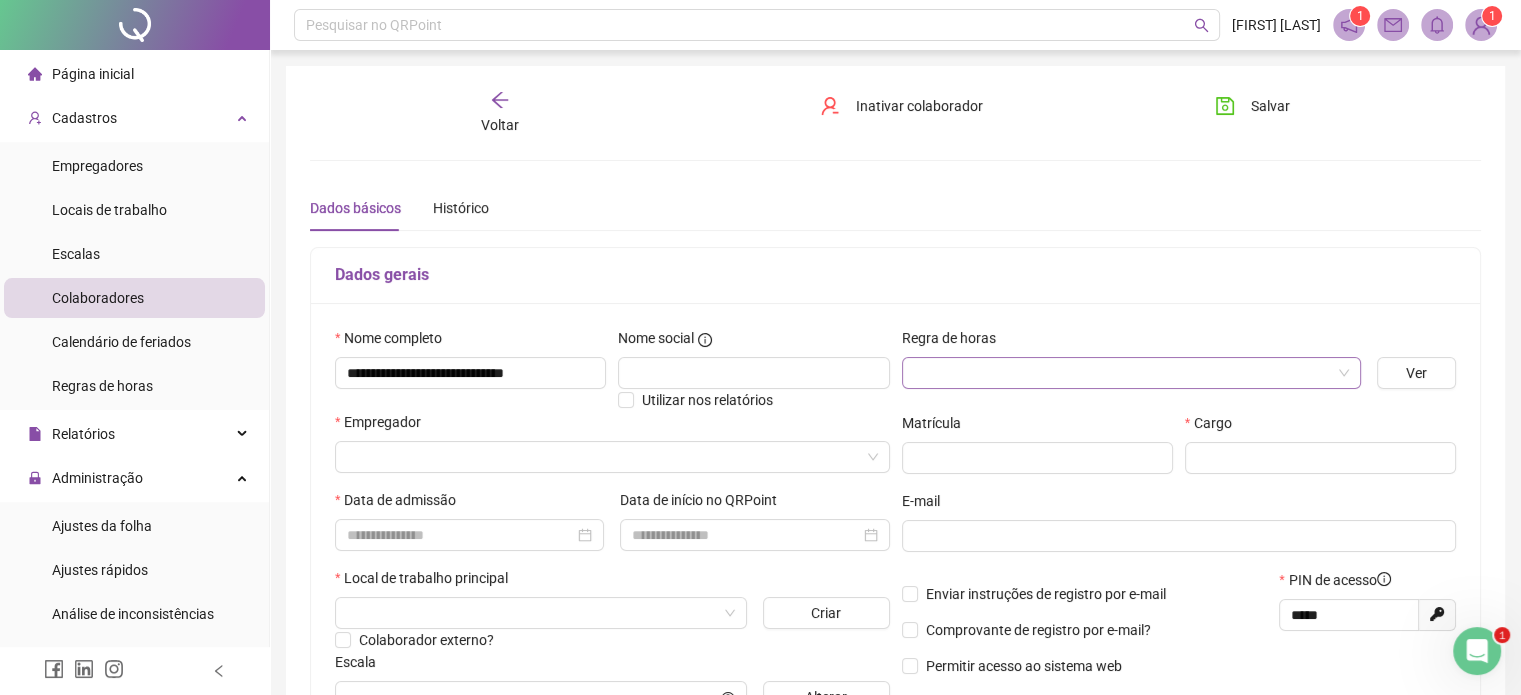 click at bounding box center [1122, 373] 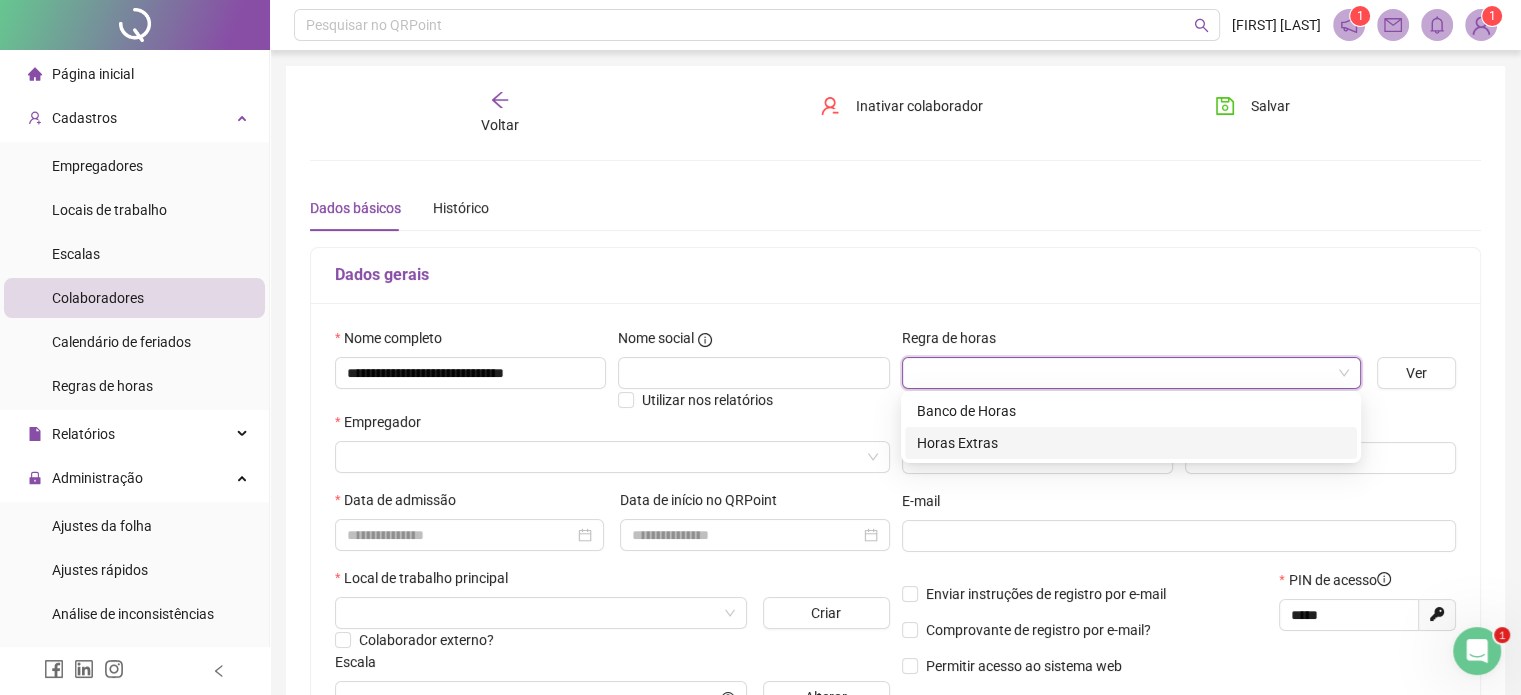 click on "Horas Extras" at bounding box center [1131, 443] 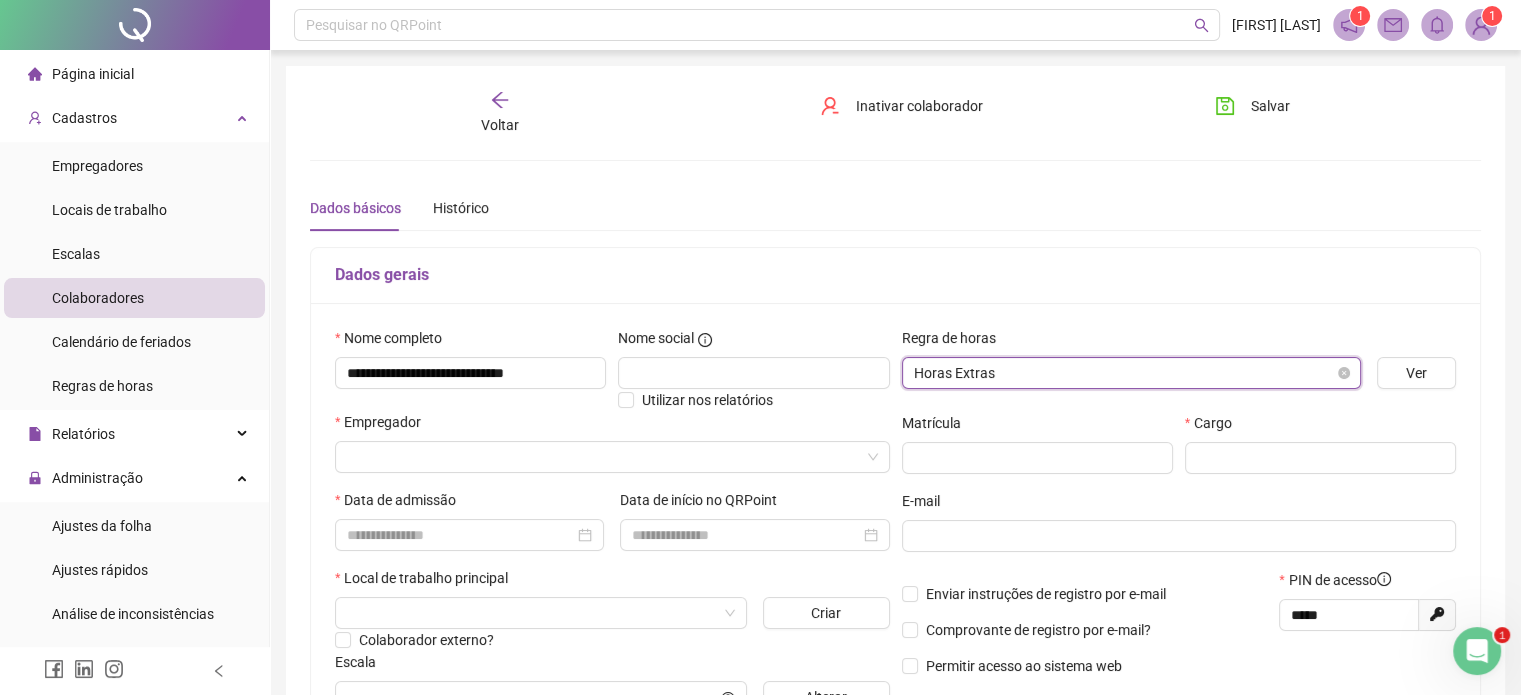 click on "Horas Extras" at bounding box center (1131, 373) 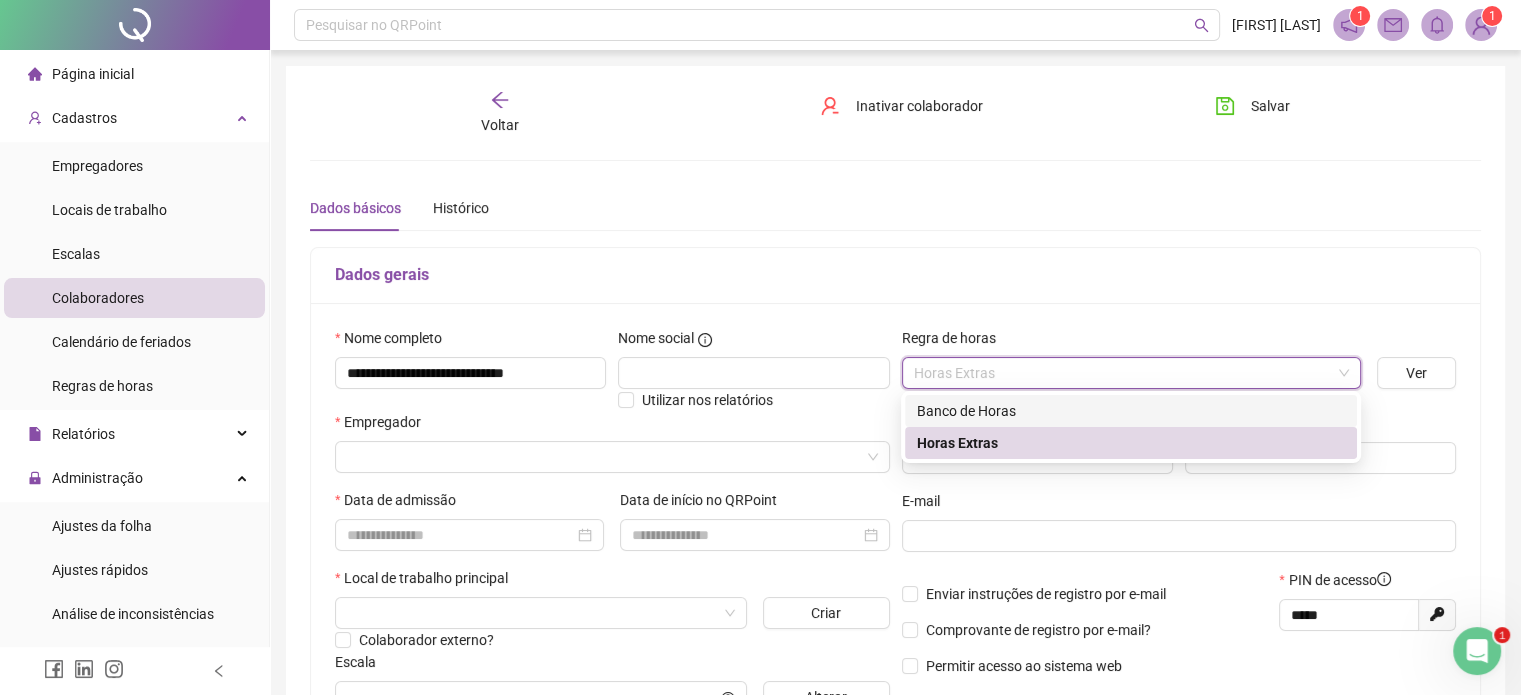 click on "Banco de Horas" at bounding box center (1131, 411) 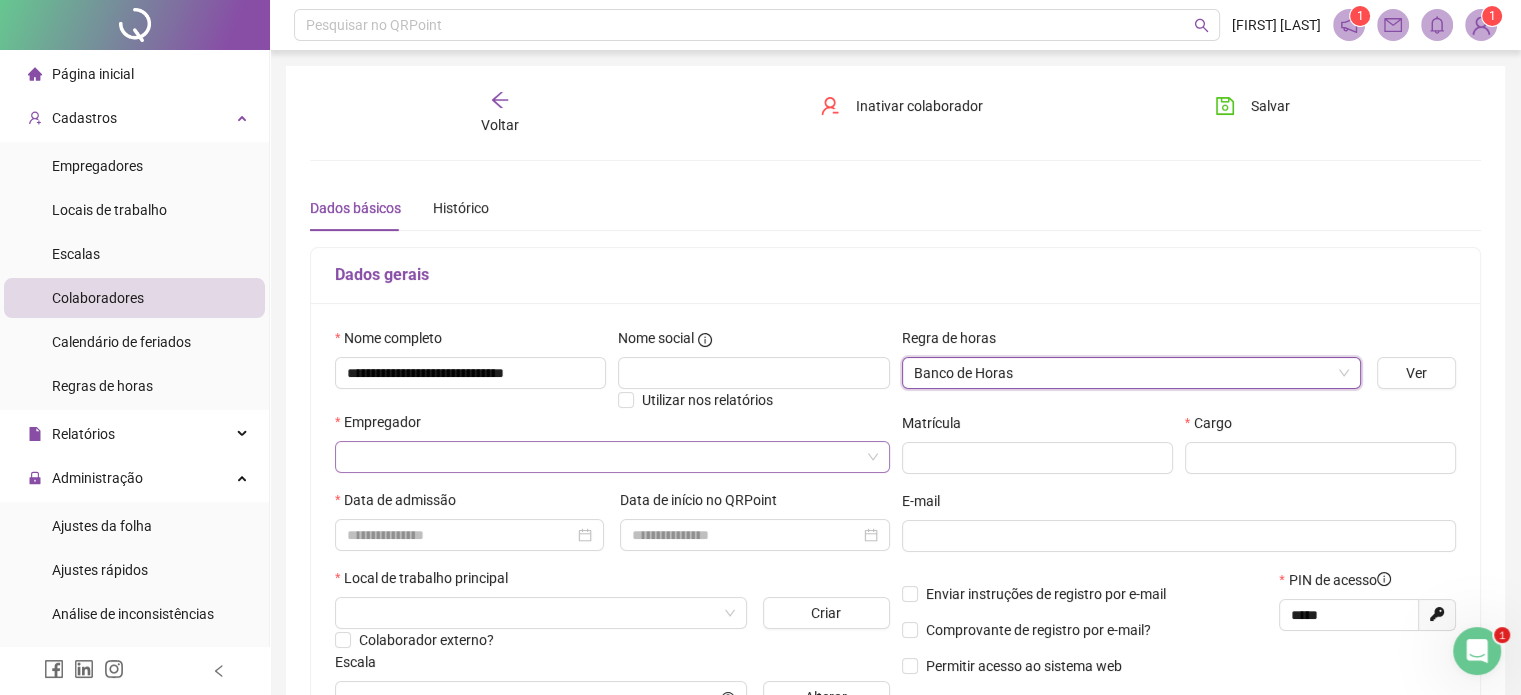 click at bounding box center (603, 457) 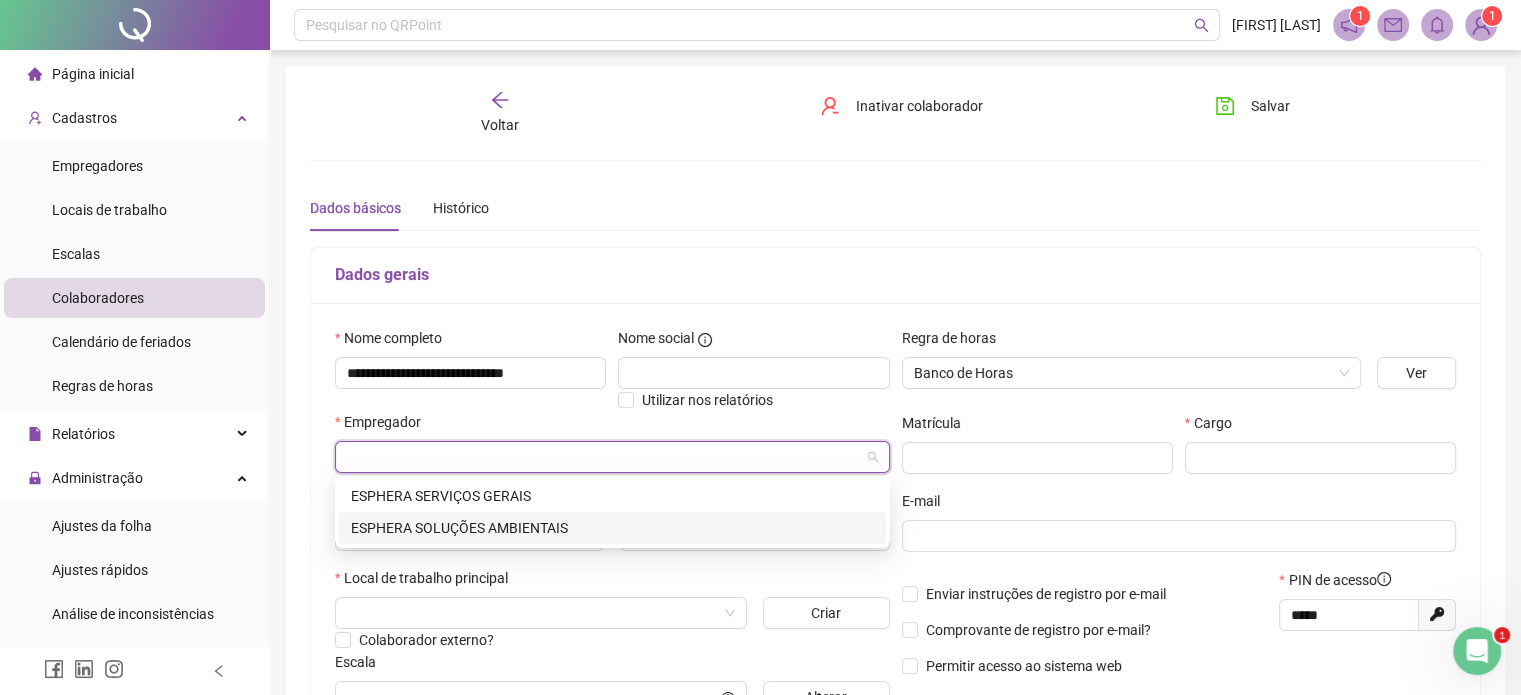 click on "ESPHERA SOLUÇÕES AMBIENTAIS" at bounding box center [612, 528] 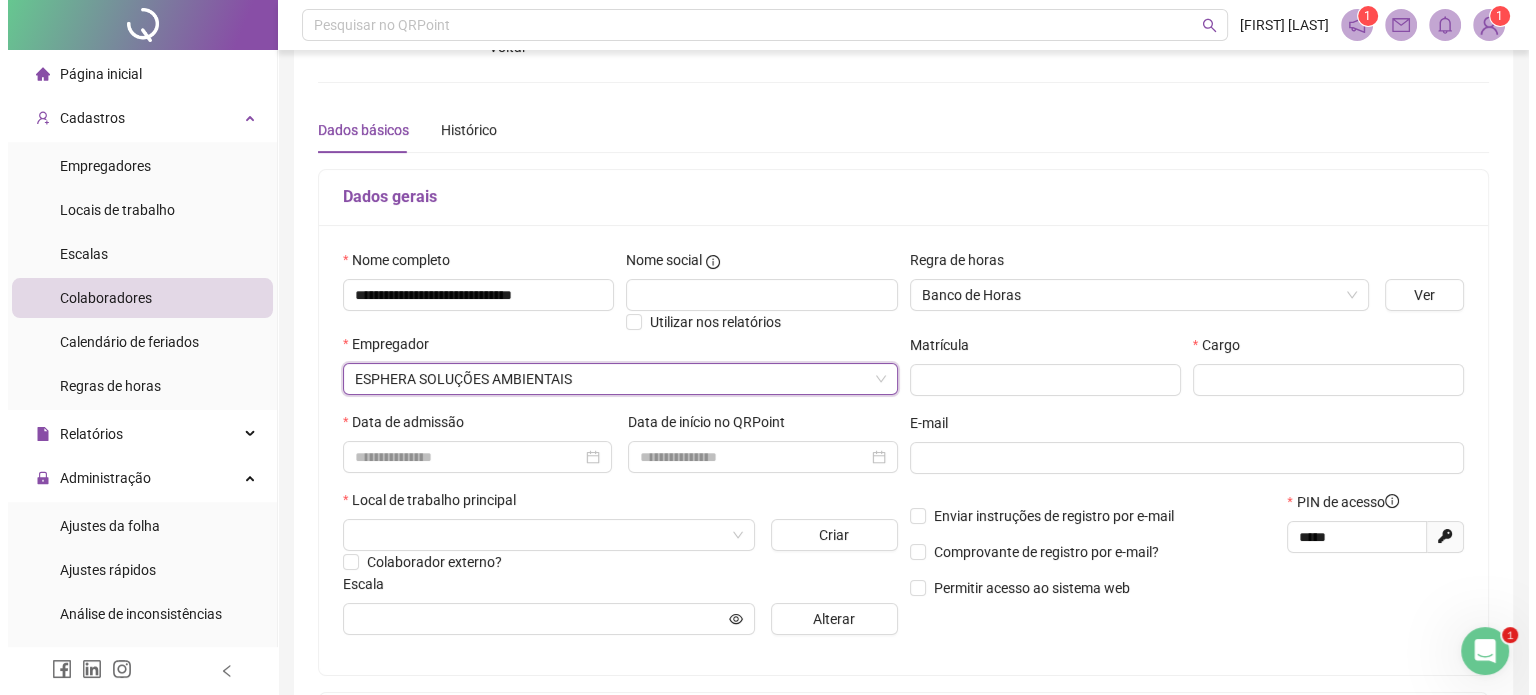scroll, scrollTop: 100, scrollLeft: 0, axis: vertical 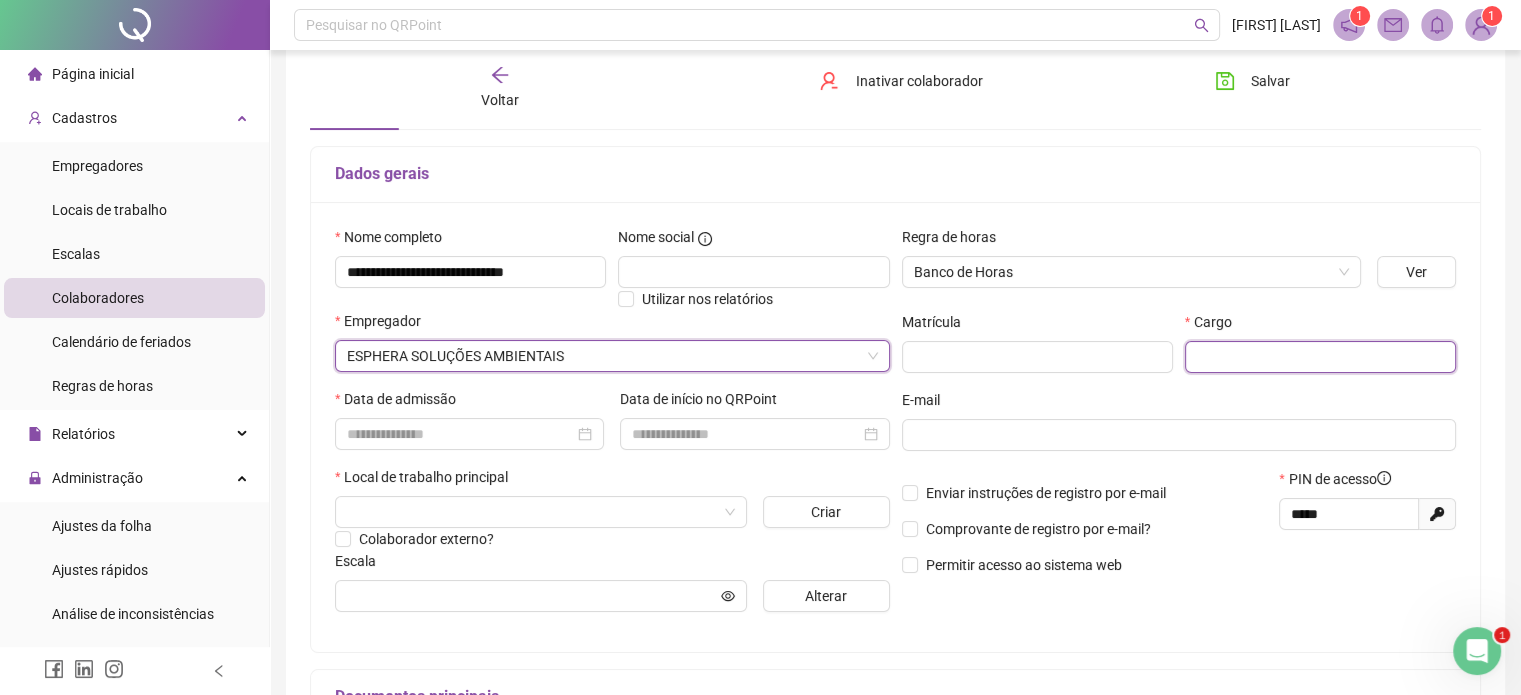 click at bounding box center (1320, 357) 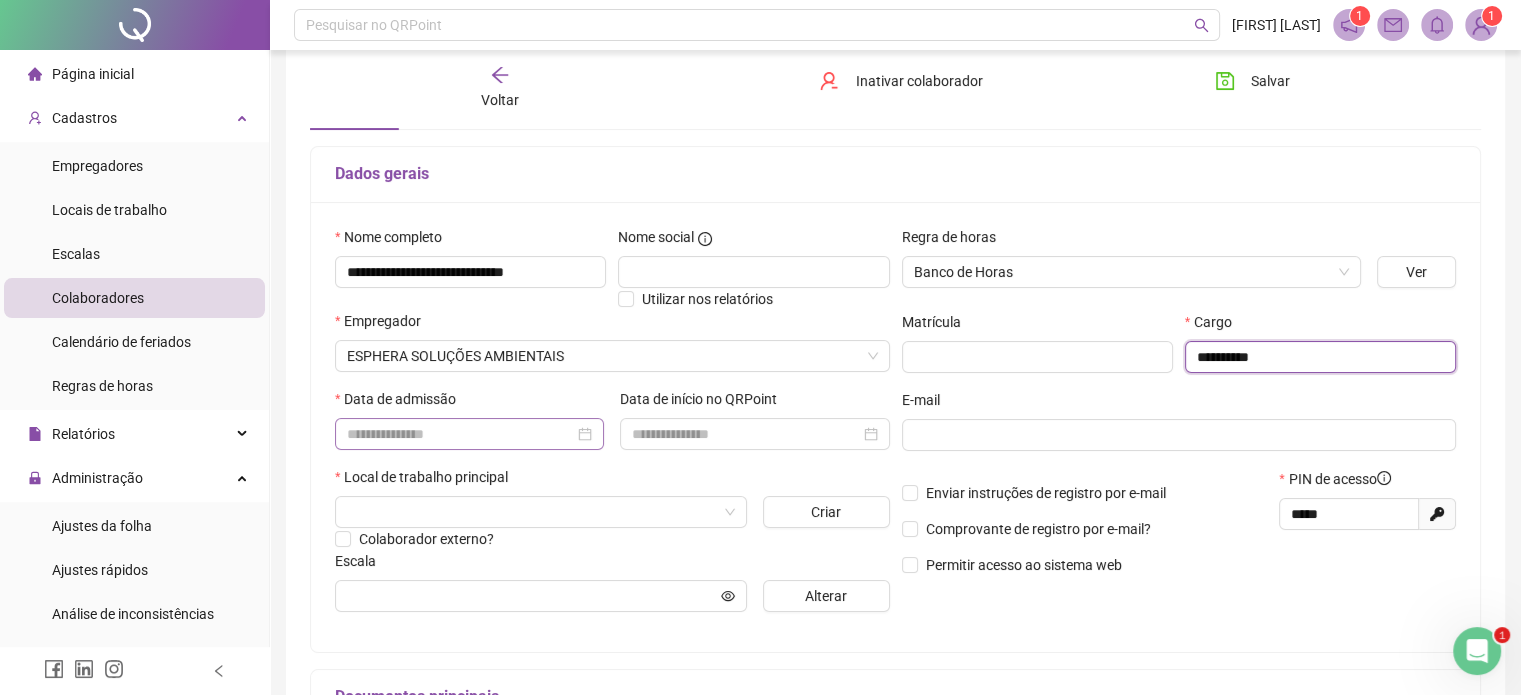 type on "**********" 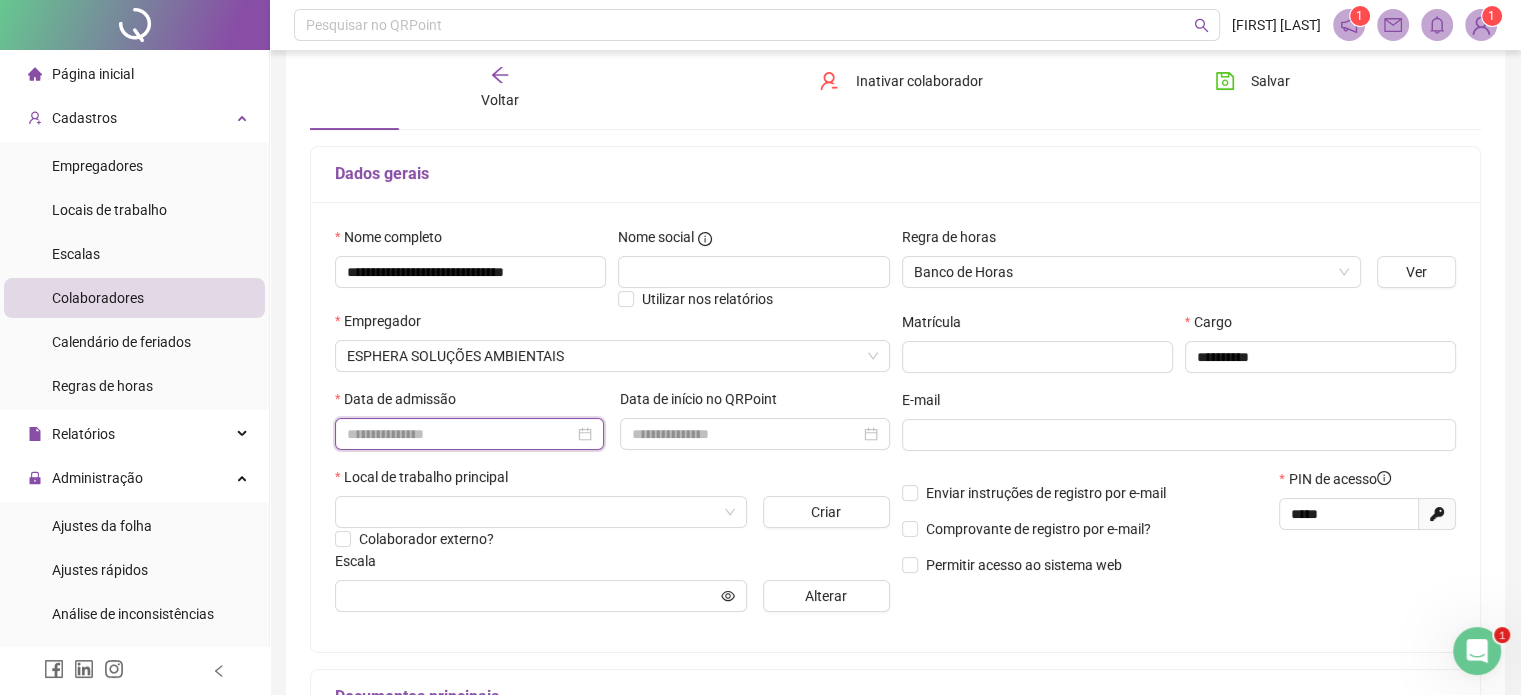 click at bounding box center (460, 434) 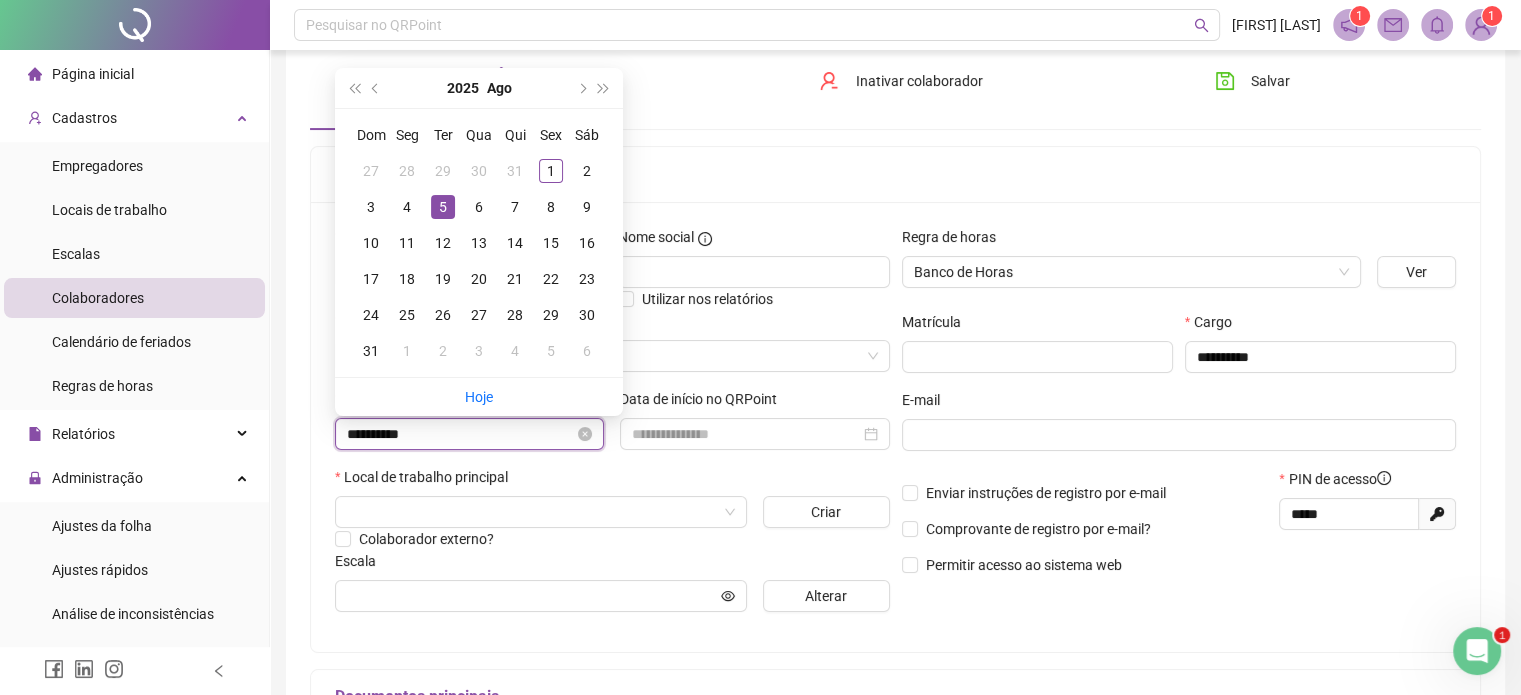 type on "**********" 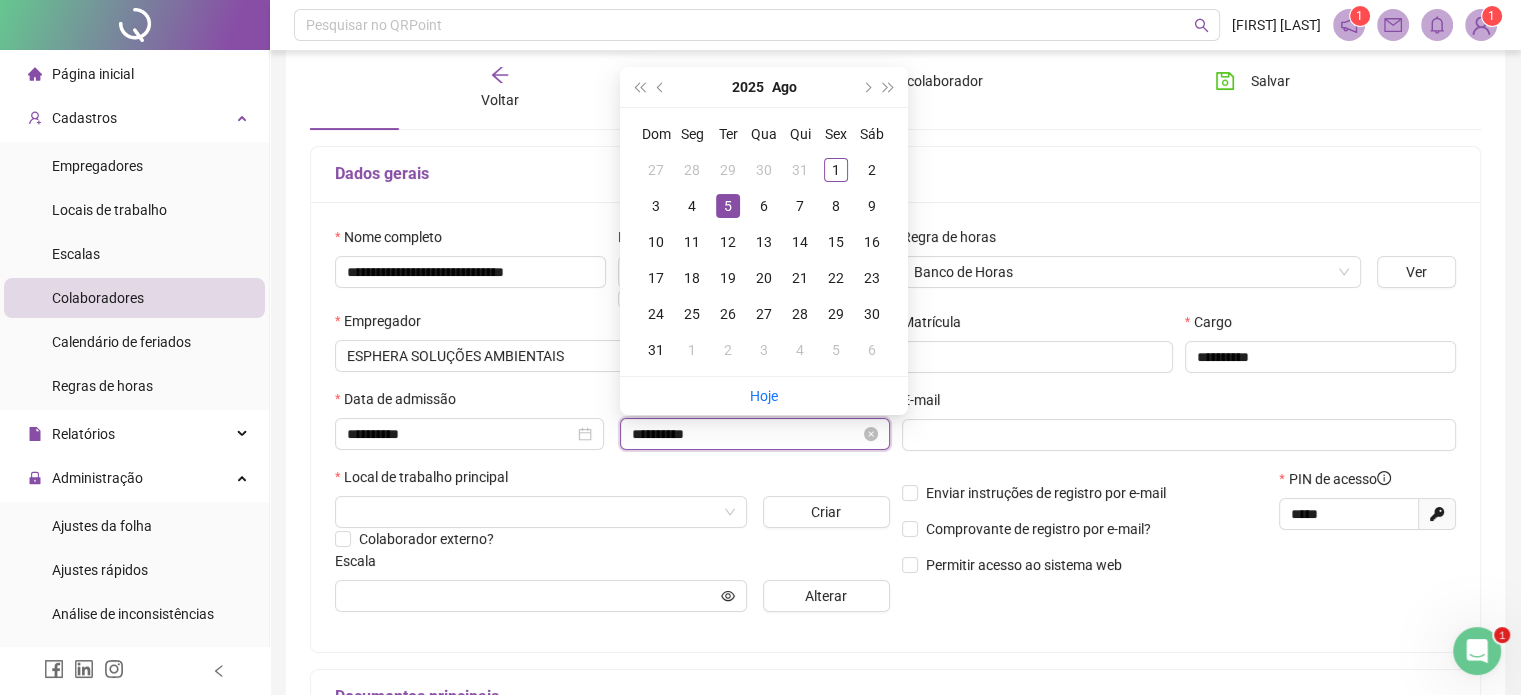 type on "**********" 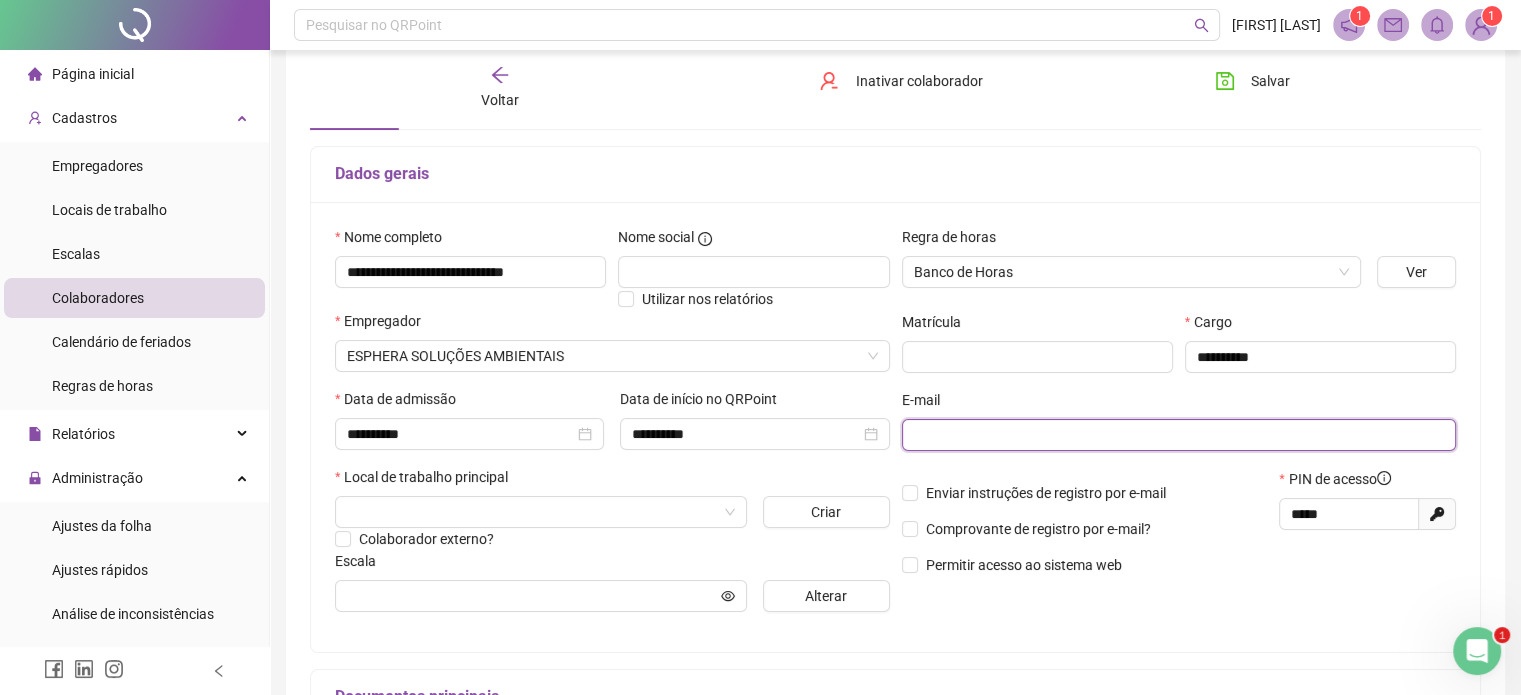 drag, startPoint x: 995, startPoint y: 426, endPoint x: 962, endPoint y: 443, distance: 37.12142 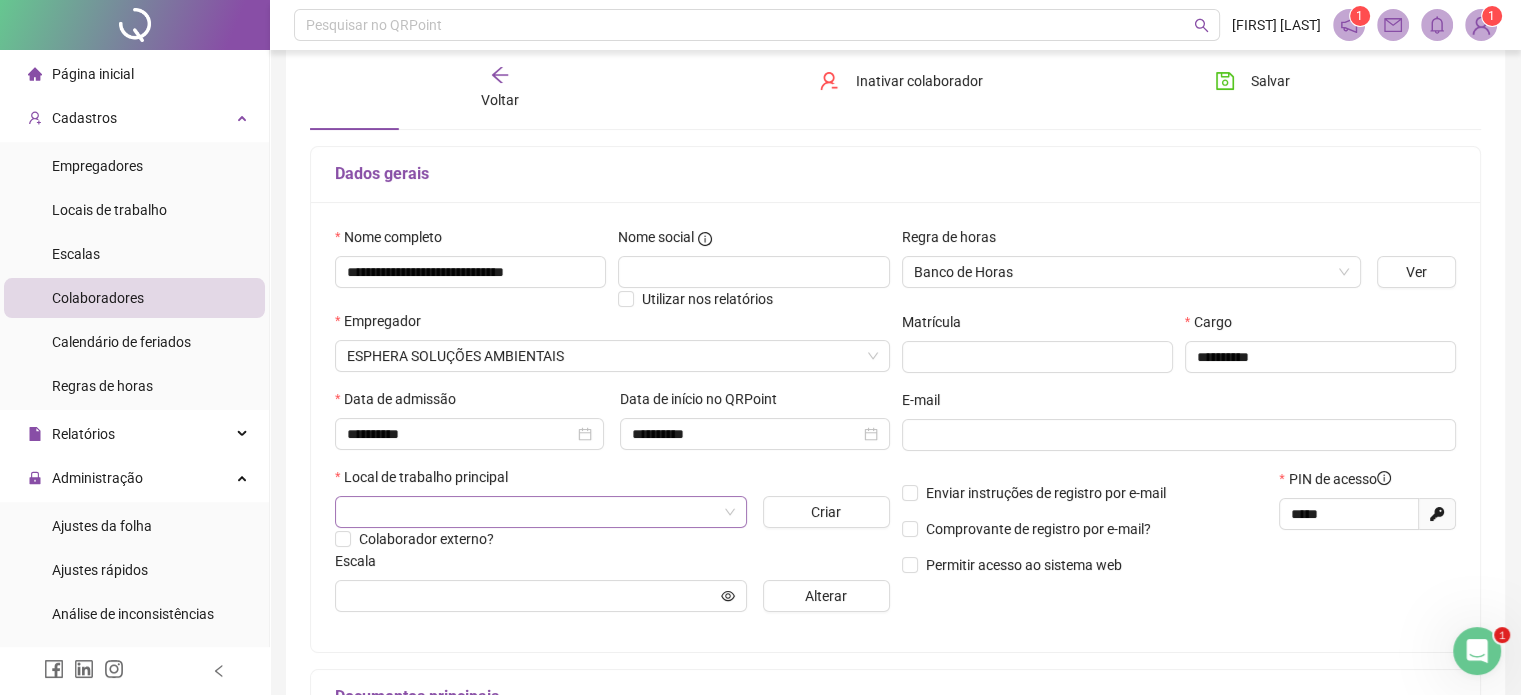 click at bounding box center (532, 512) 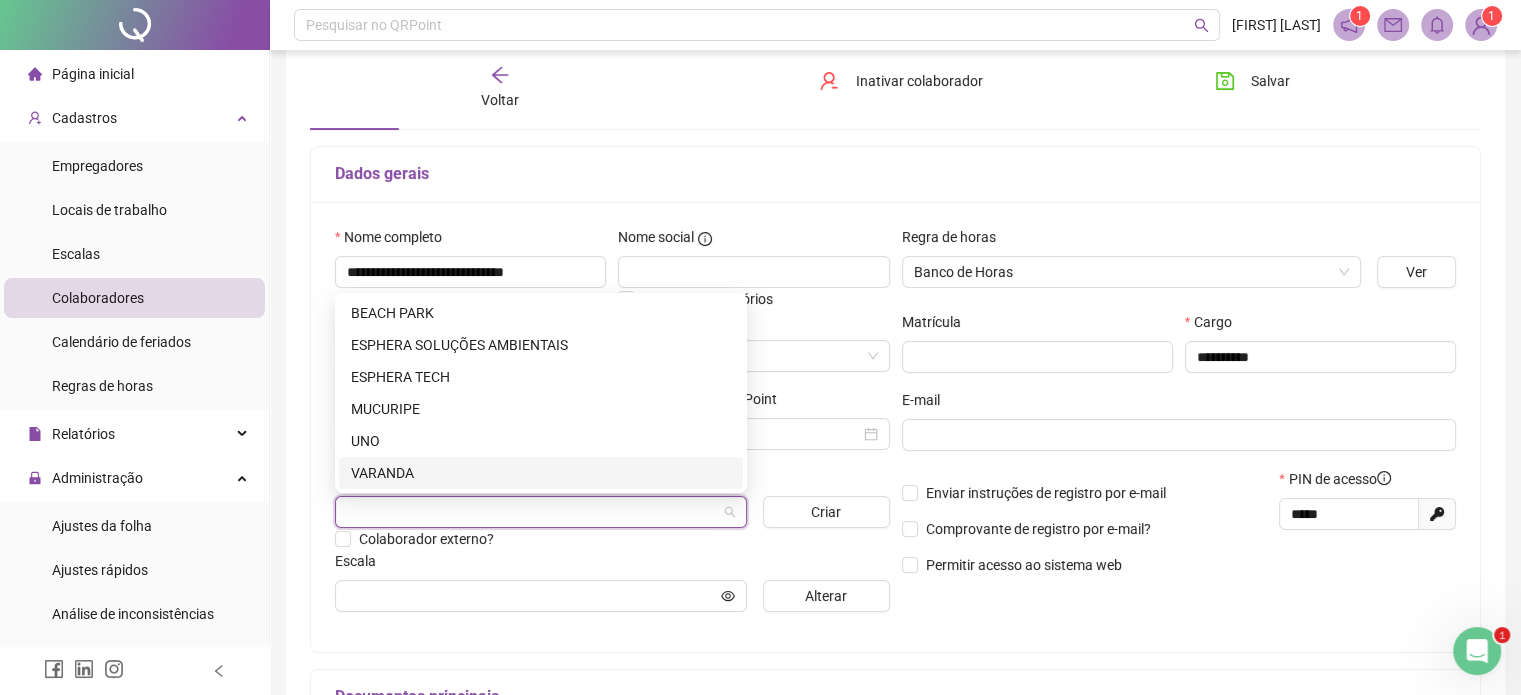 click at bounding box center (532, 512) 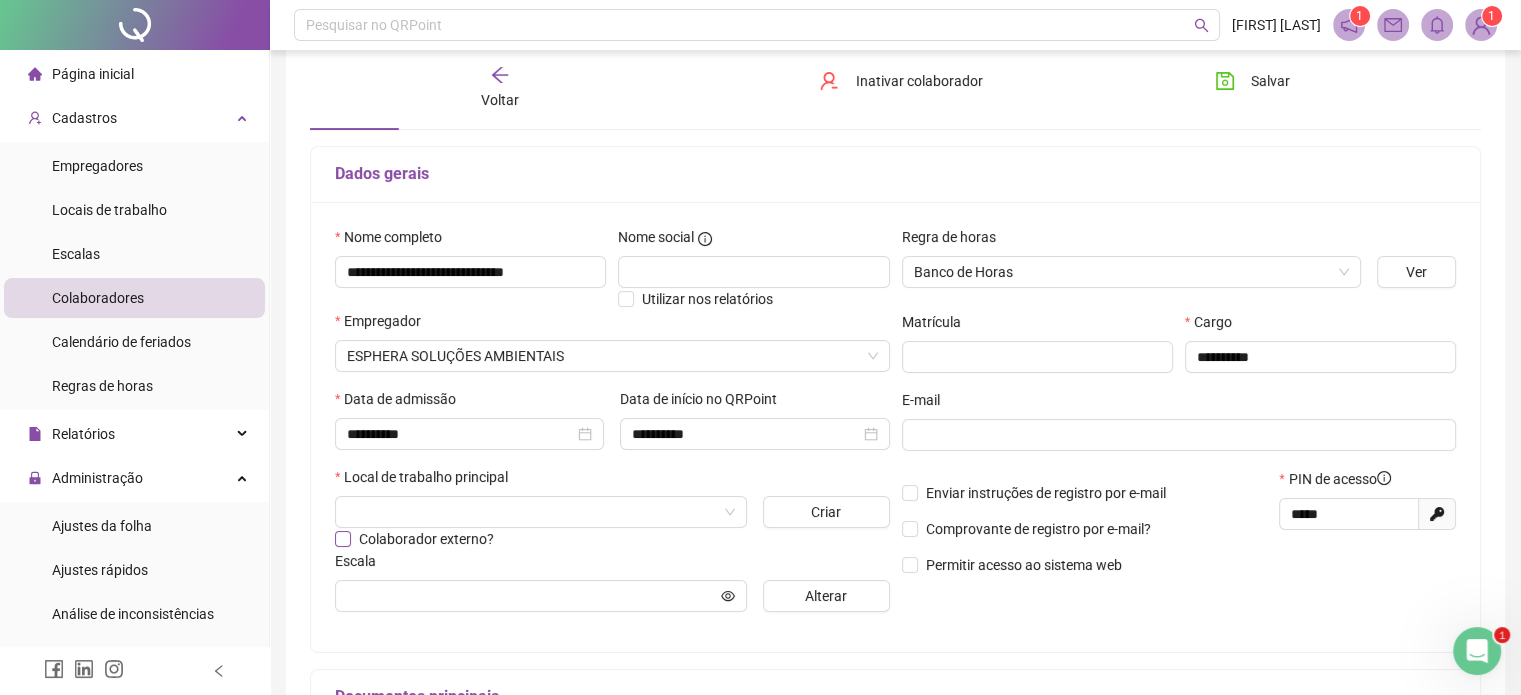 click on "Colaborador externo?" at bounding box center [426, 539] 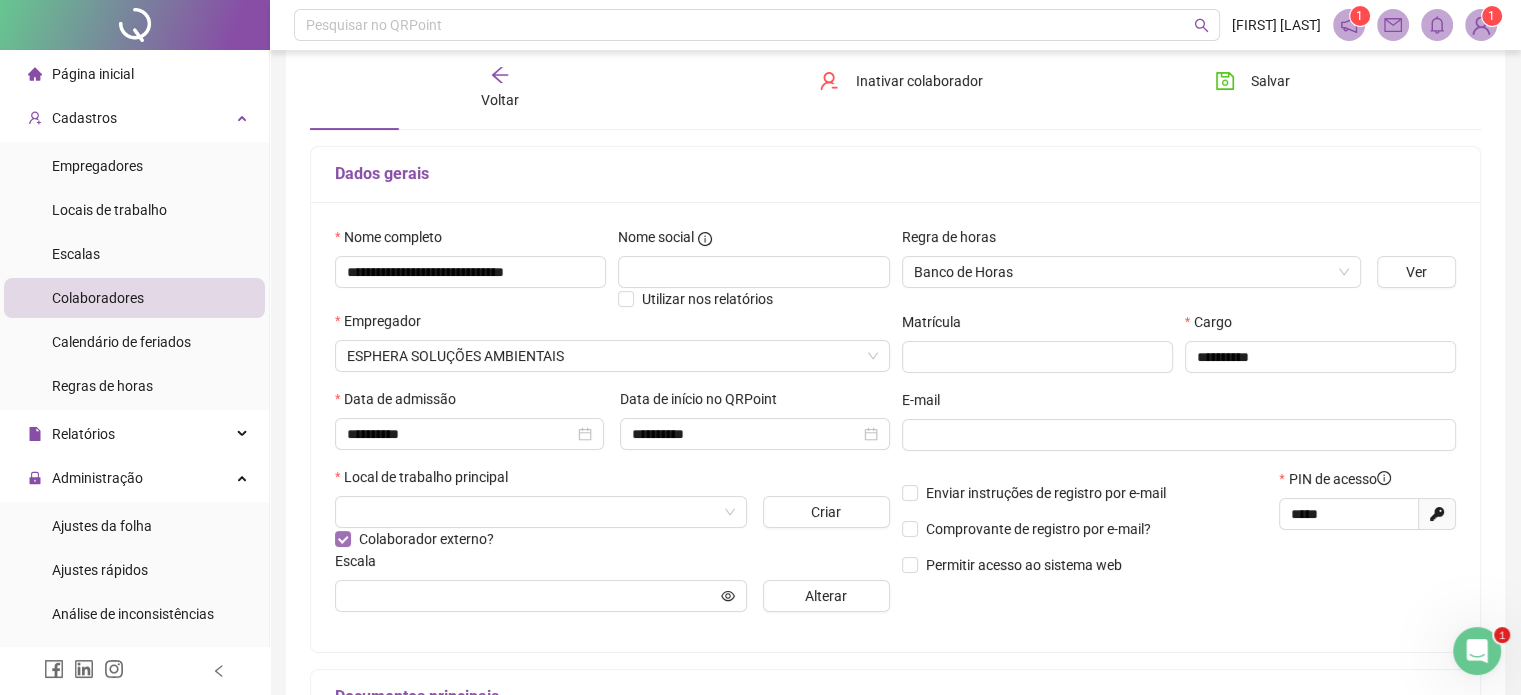click on "Colaborador externo?" at bounding box center [426, 539] 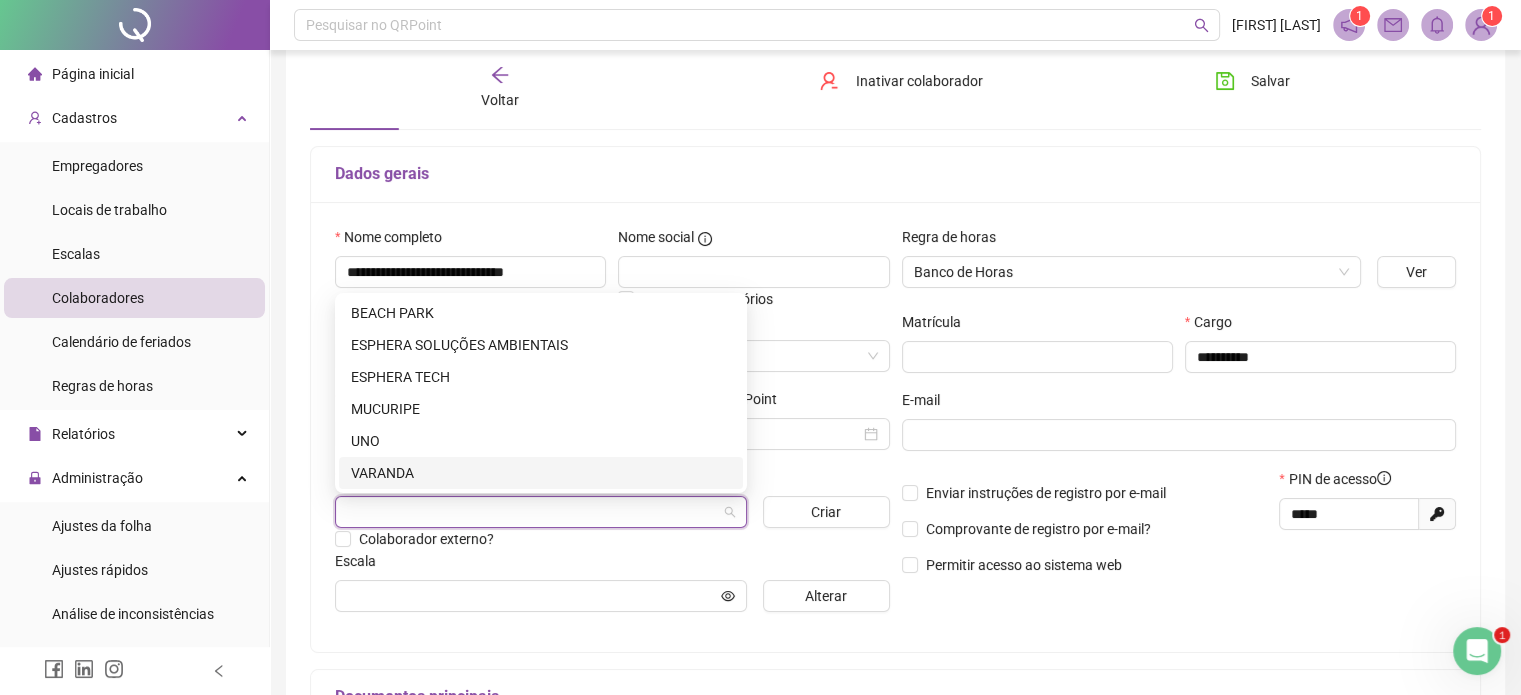 click at bounding box center (532, 512) 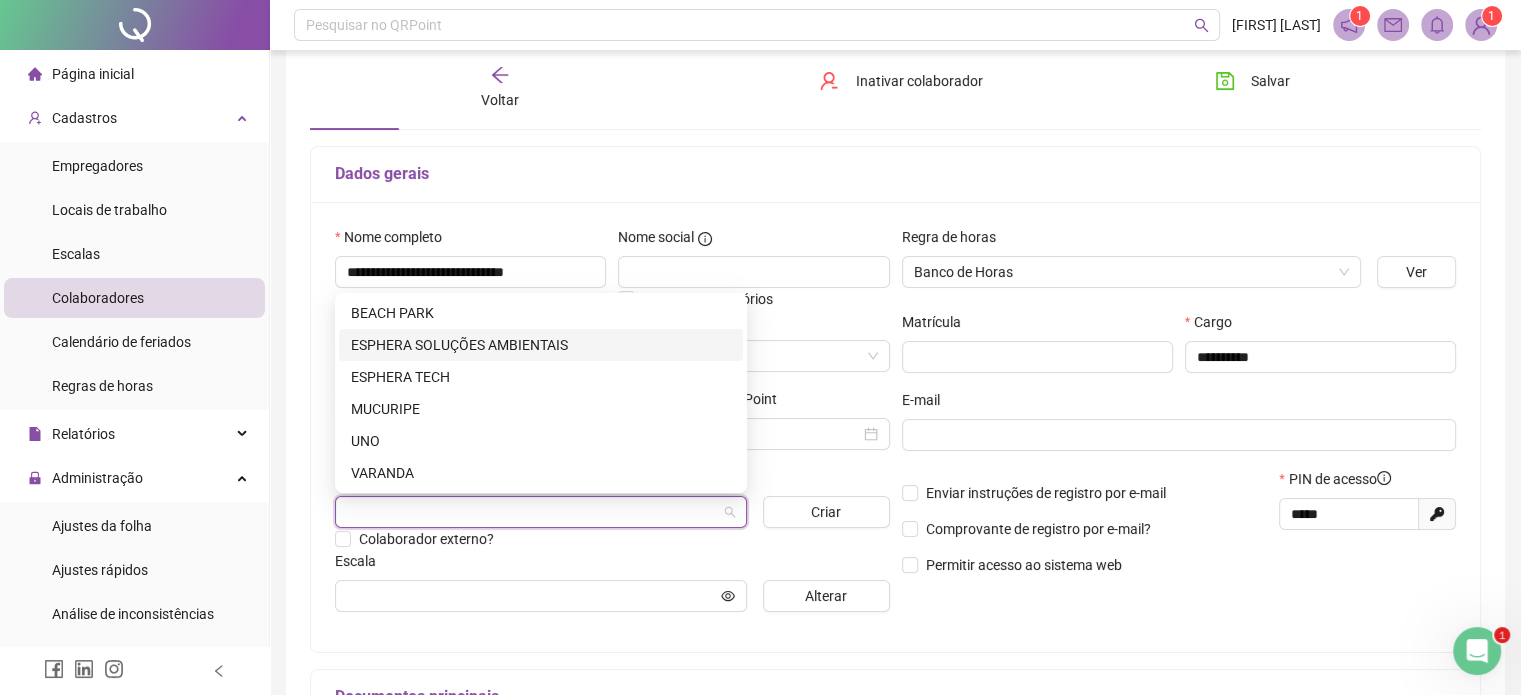 click on "ESPHERA SOLUÇÕES AMBIENTAIS" at bounding box center (541, 345) 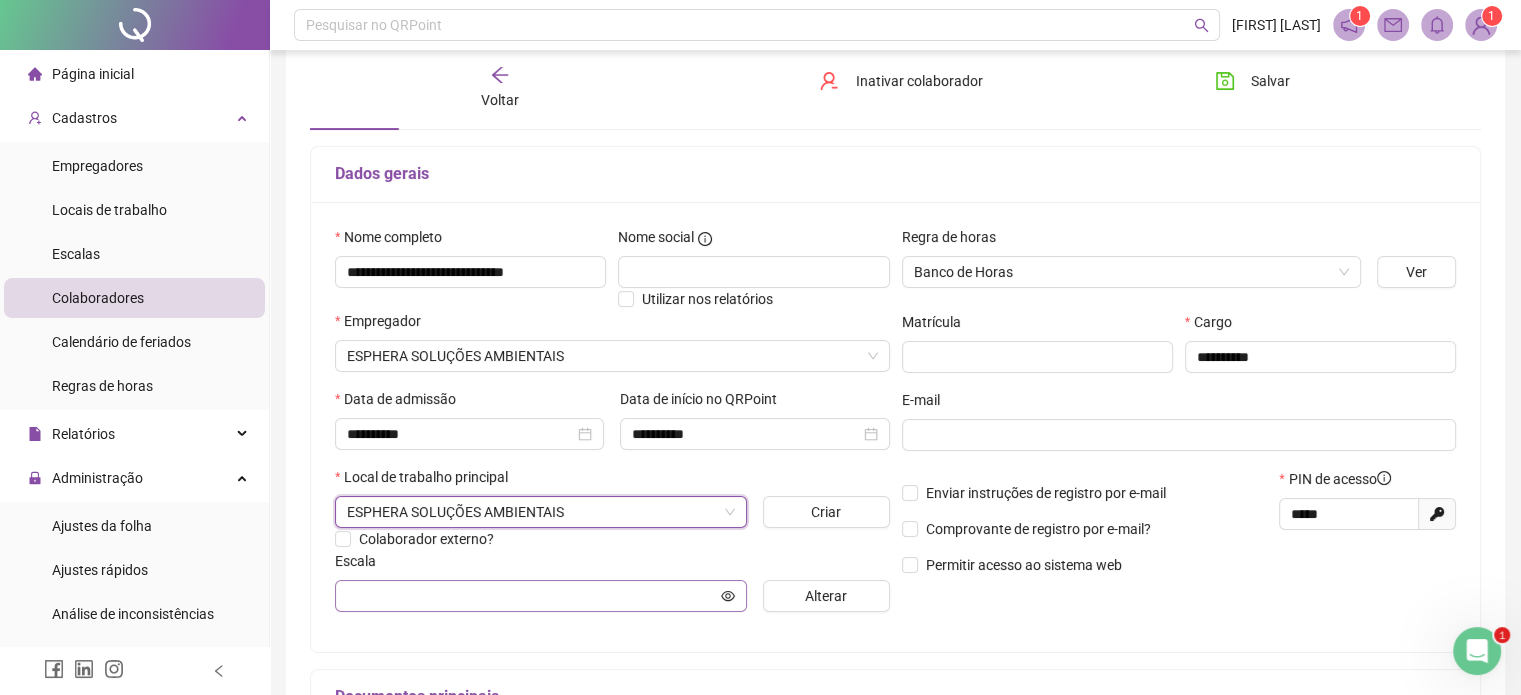 click at bounding box center (541, 596) 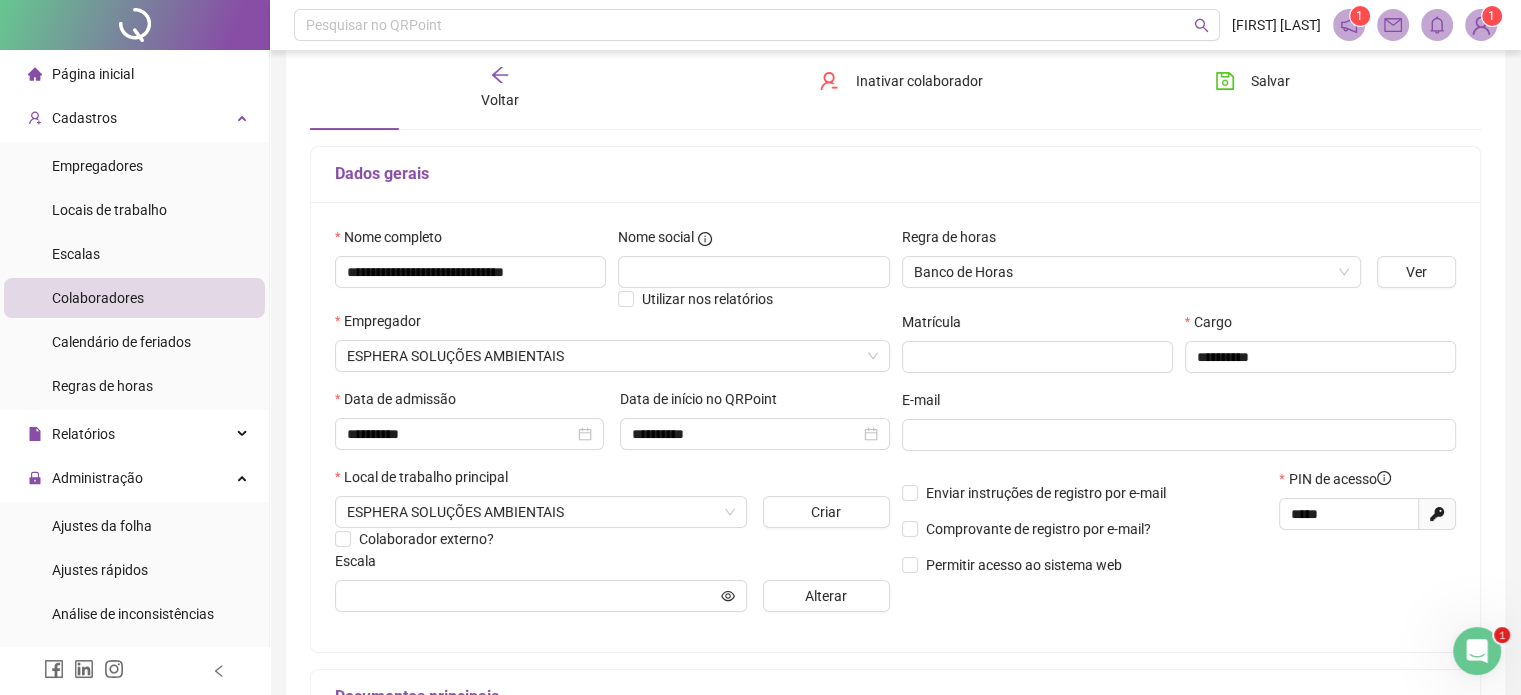 click on "**********" at bounding box center [612, 427] 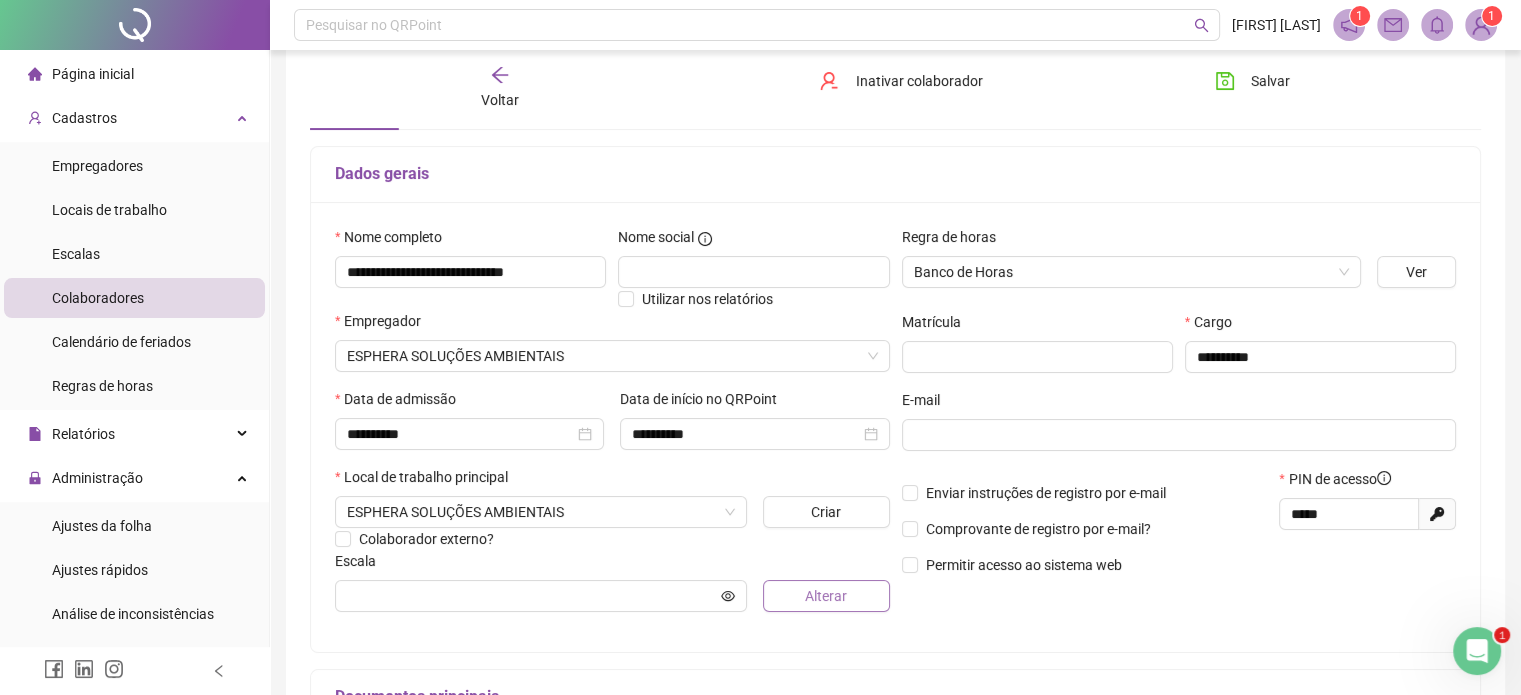click on "Alterar" at bounding box center (826, 596) 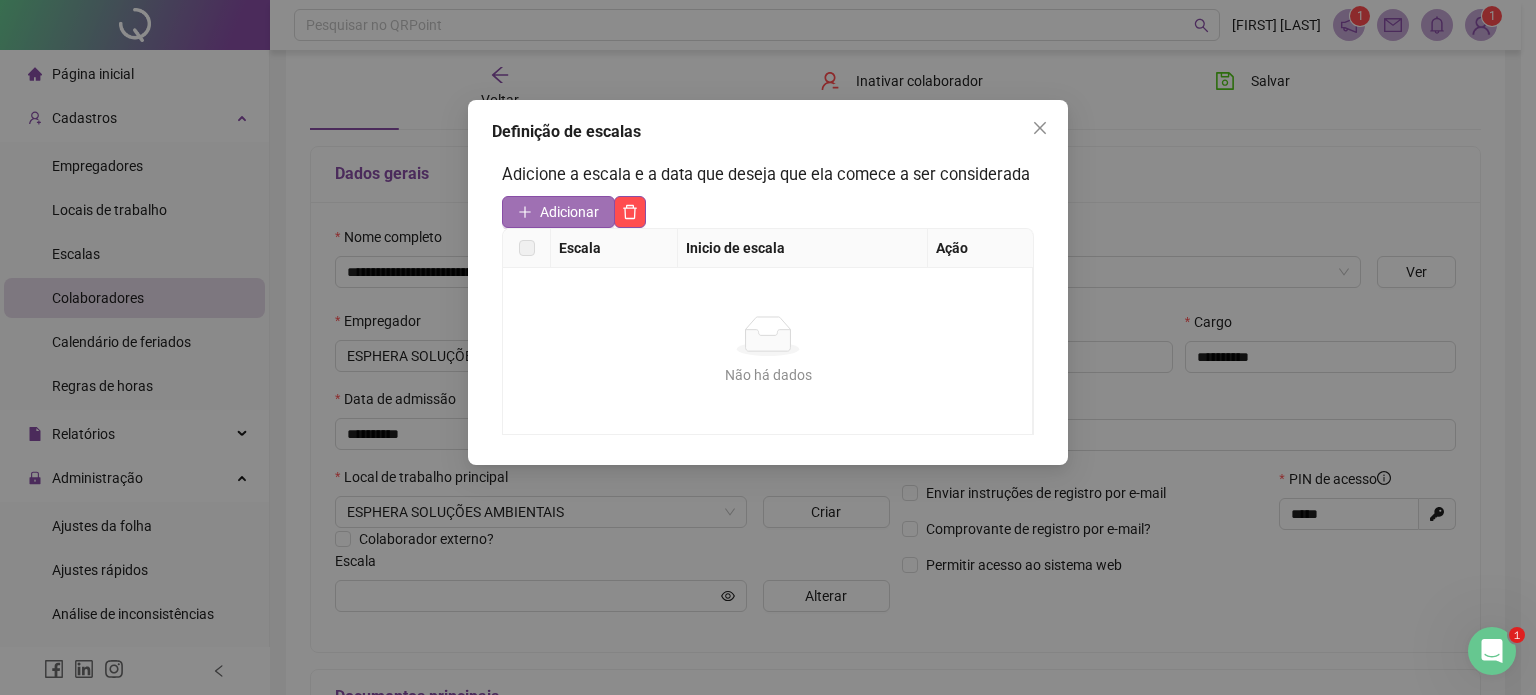 click on "Adicionar" at bounding box center (569, 212) 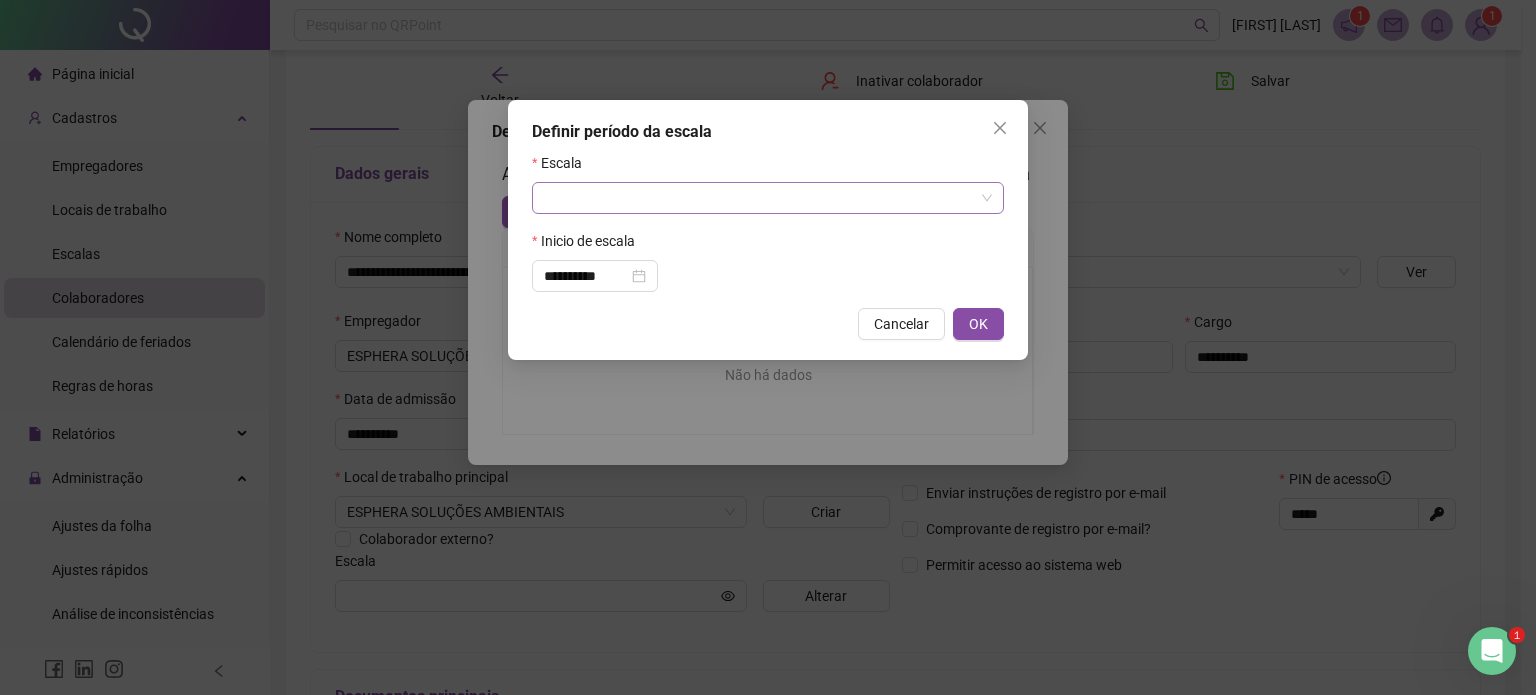 click at bounding box center [759, 198] 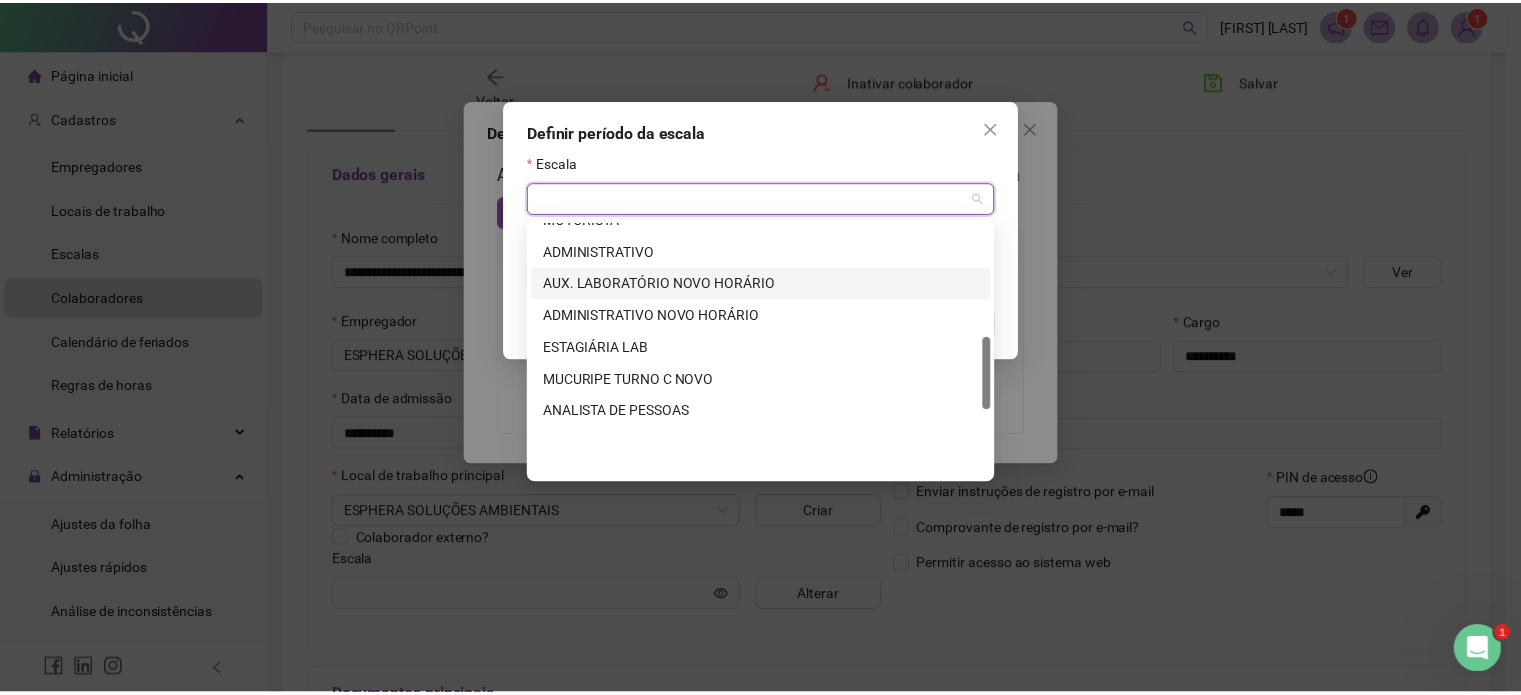 scroll, scrollTop: 640, scrollLeft: 0, axis: vertical 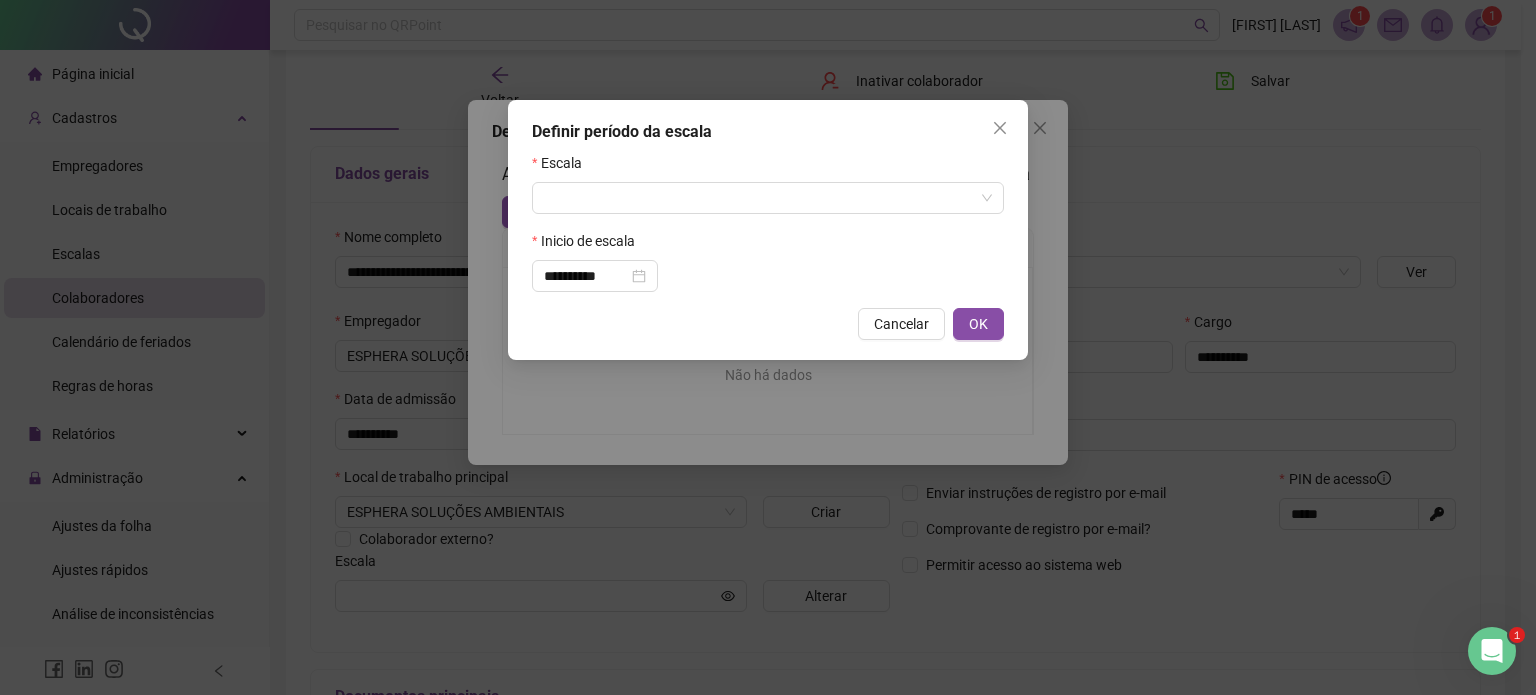 click on "**********" at bounding box center (768, 347) 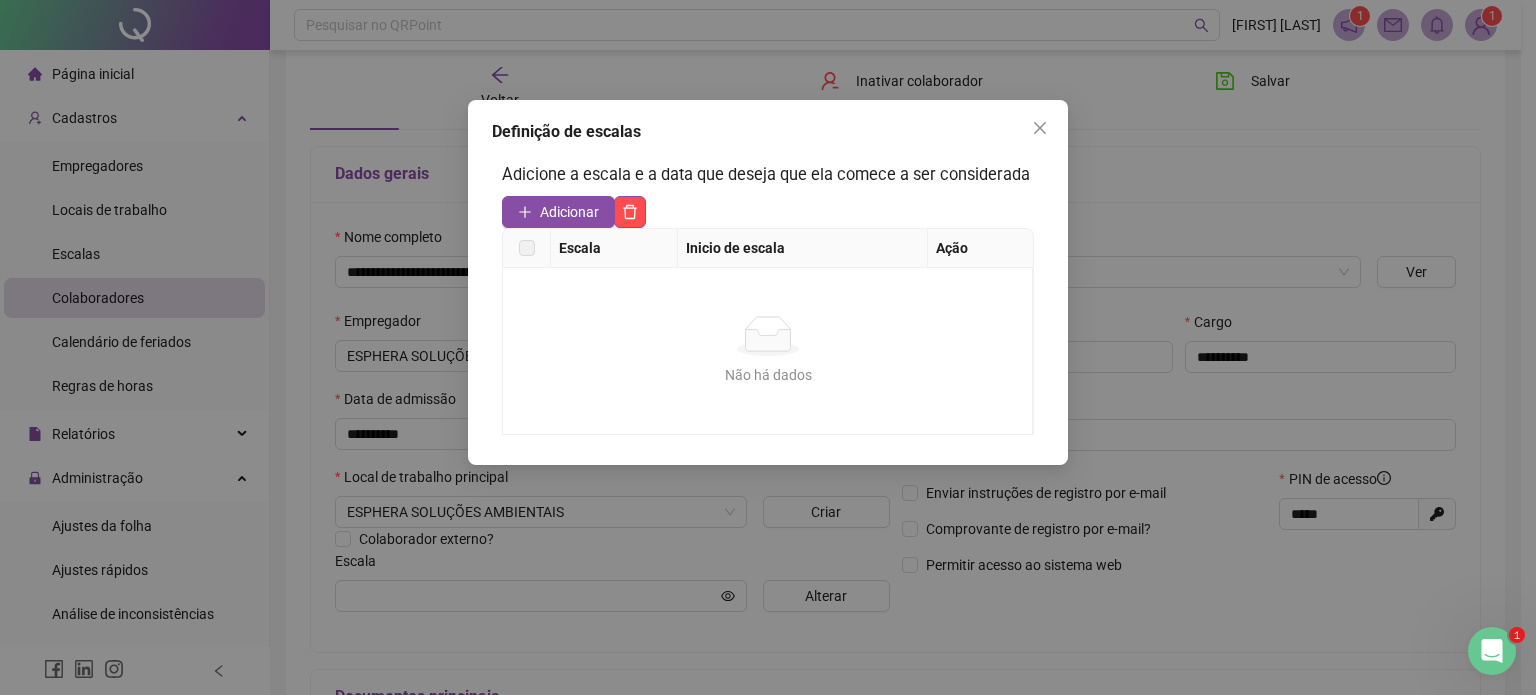 click on "Adicione a escala e a data que deseja que ela comece a ser considerada" at bounding box center [768, 175] 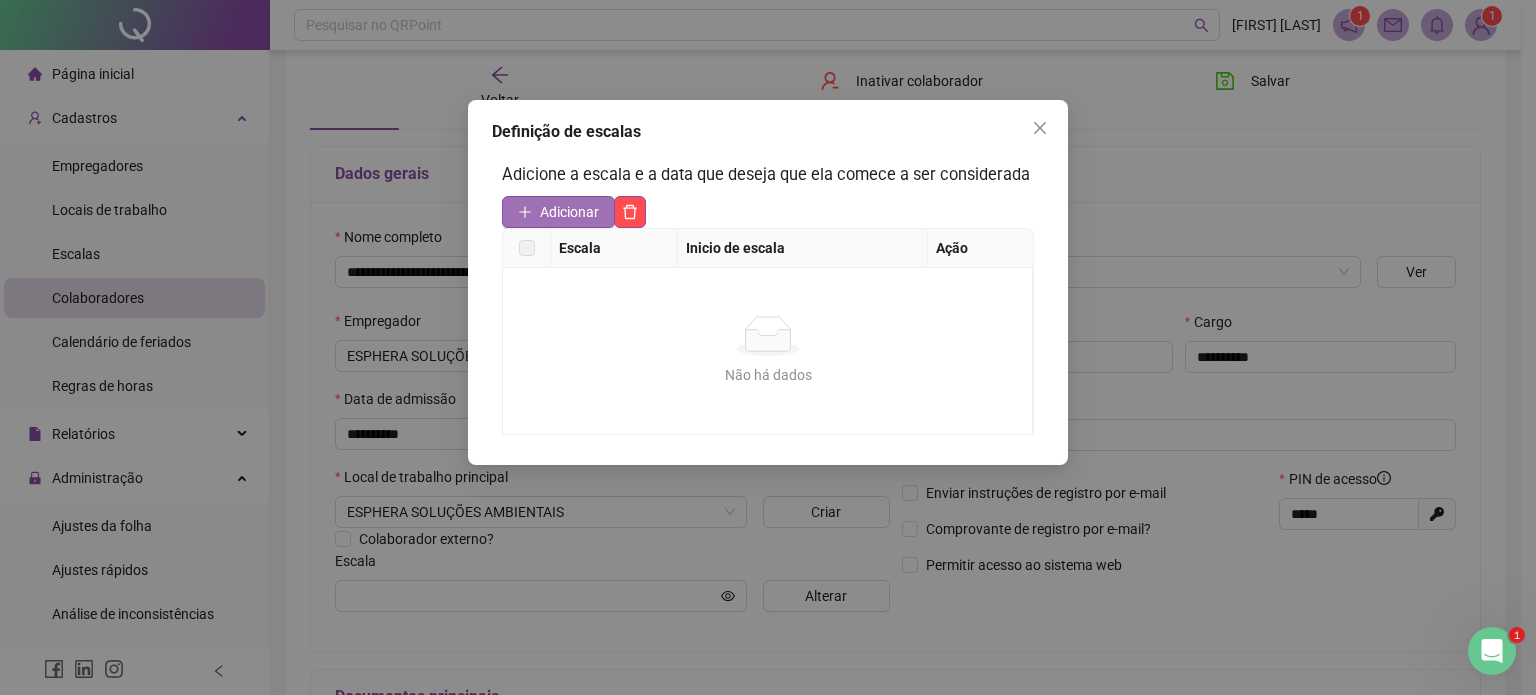 click on "Adicionar" at bounding box center [558, 212] 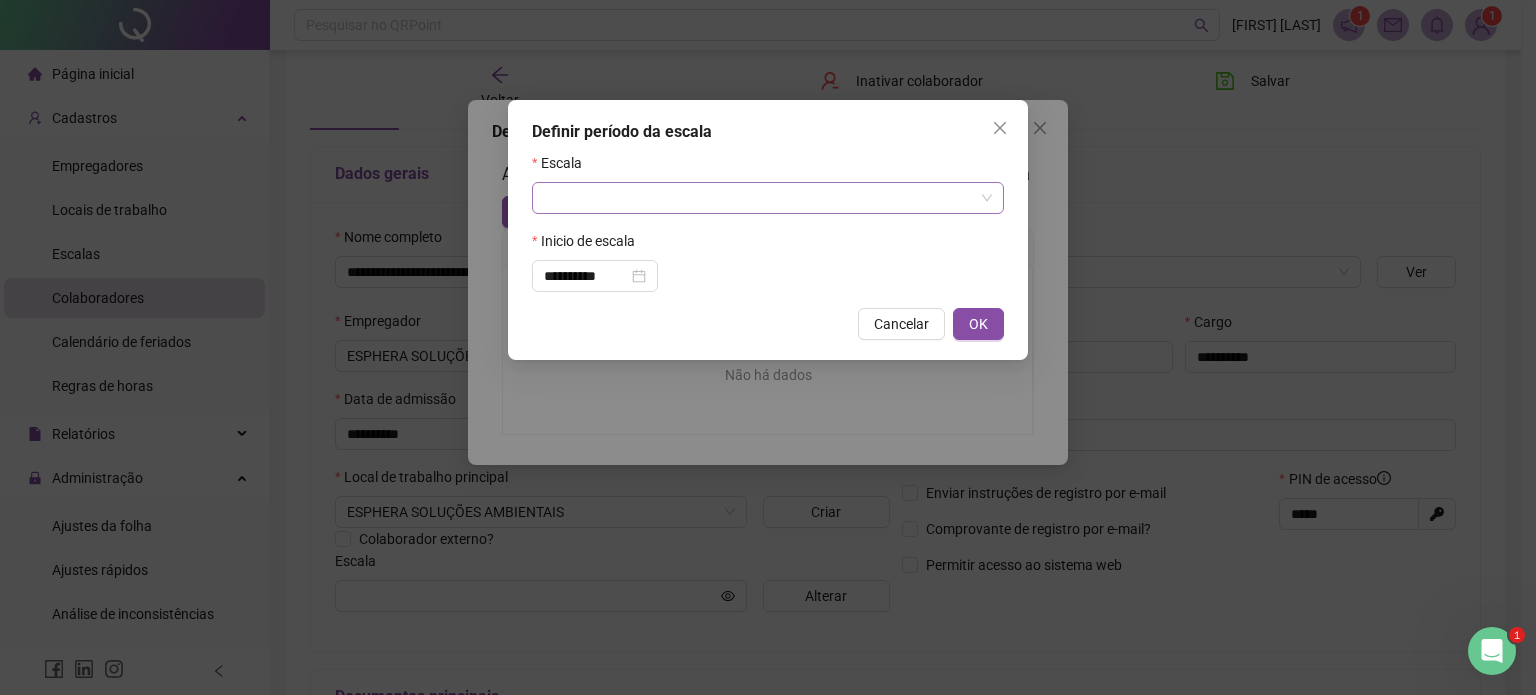 click at bounding box center (759, 198) 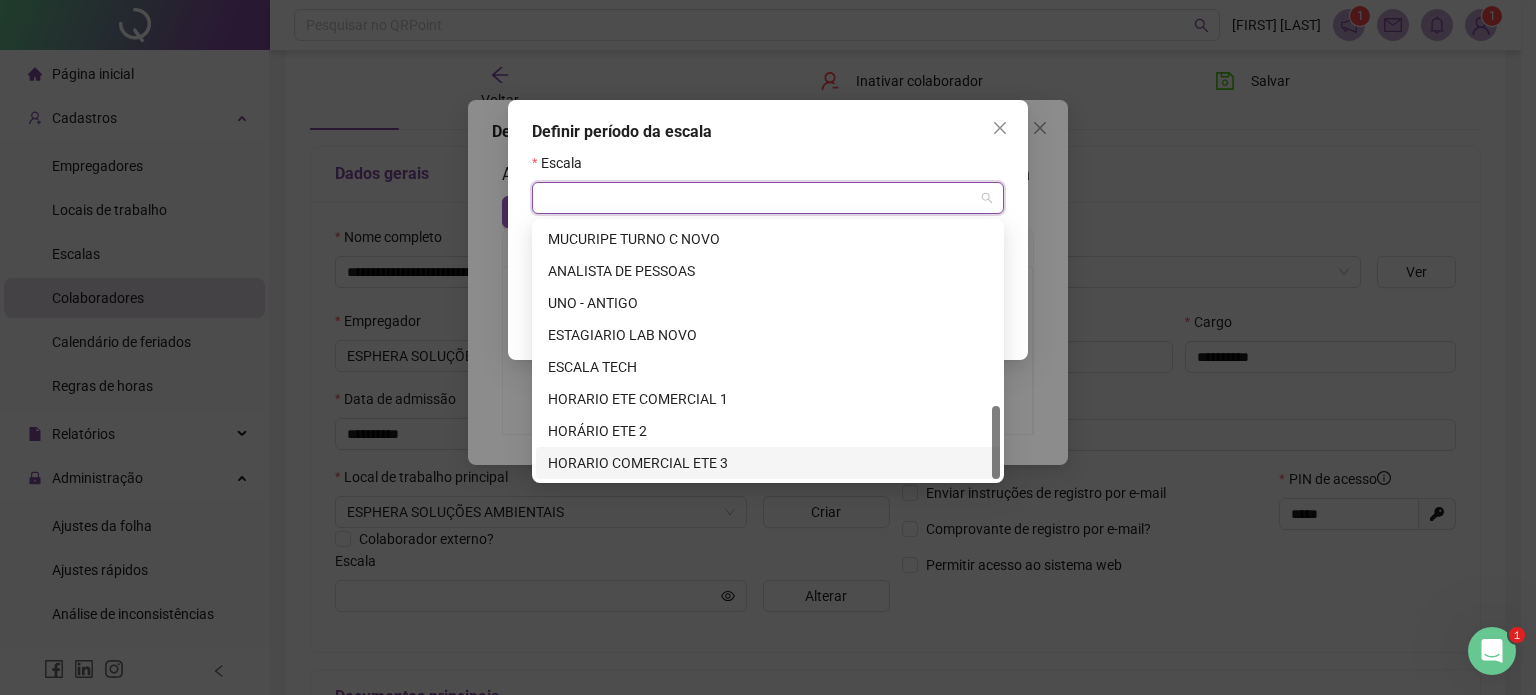 click on "HORARIO COMERCIAL ETE 3" at bounding box center [768, 463] 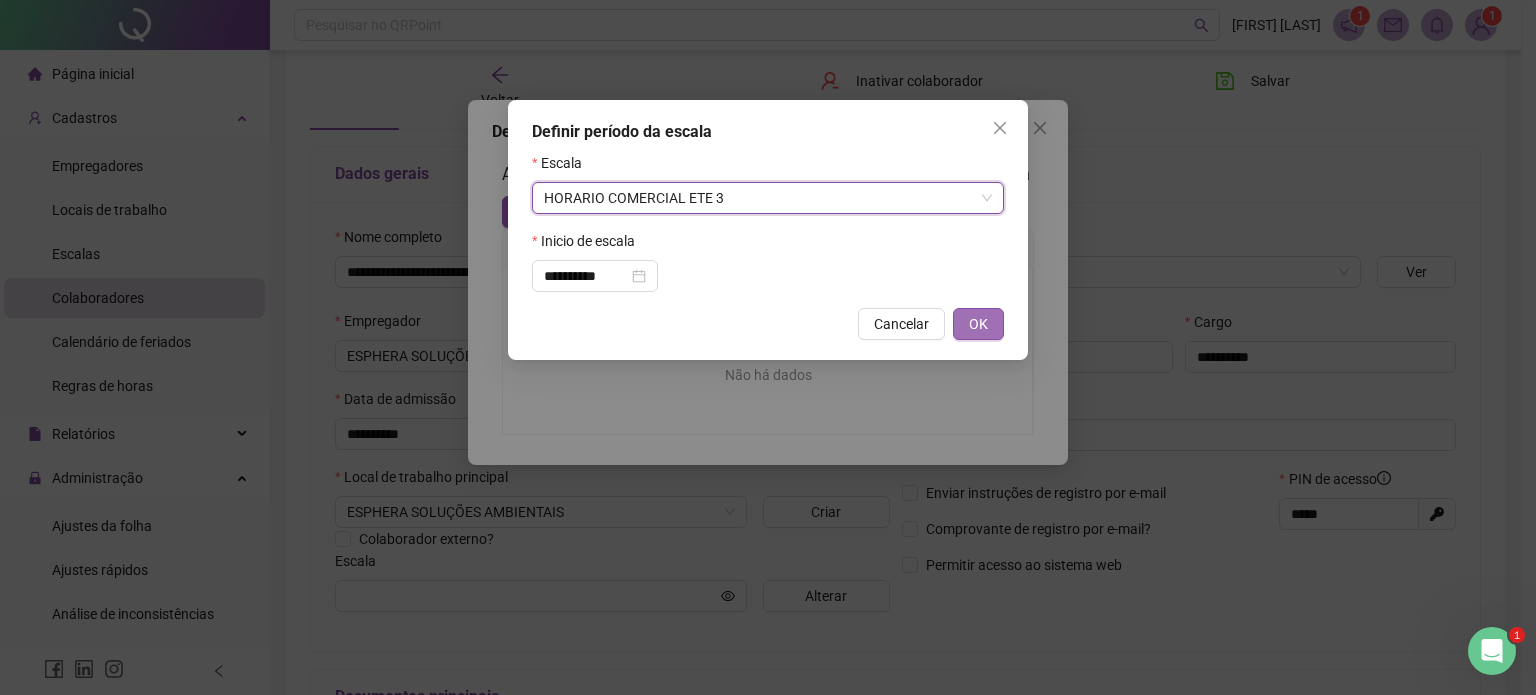 click on "OK" at bounding box center [978, 324] 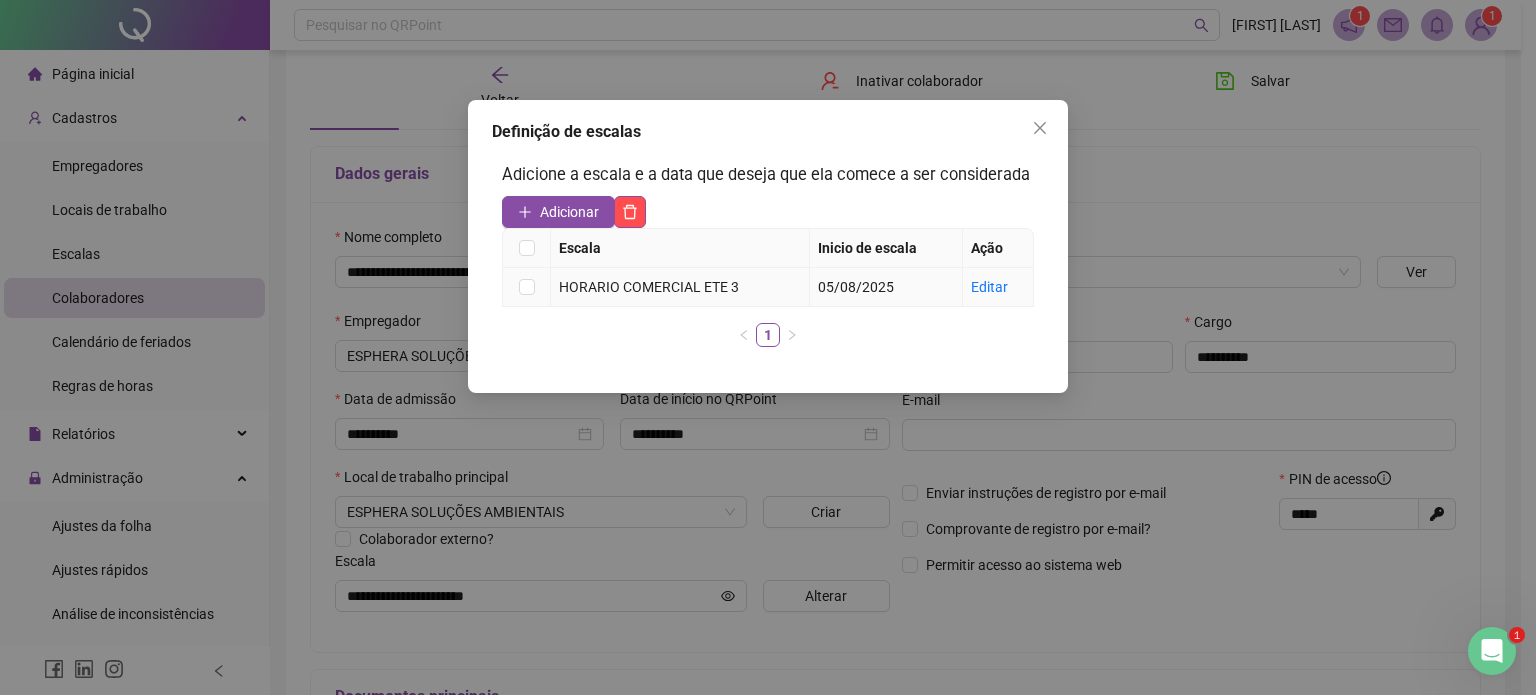 click on "HORARIO COMERCIAL ETE 3" at bounding box center (680, 287) 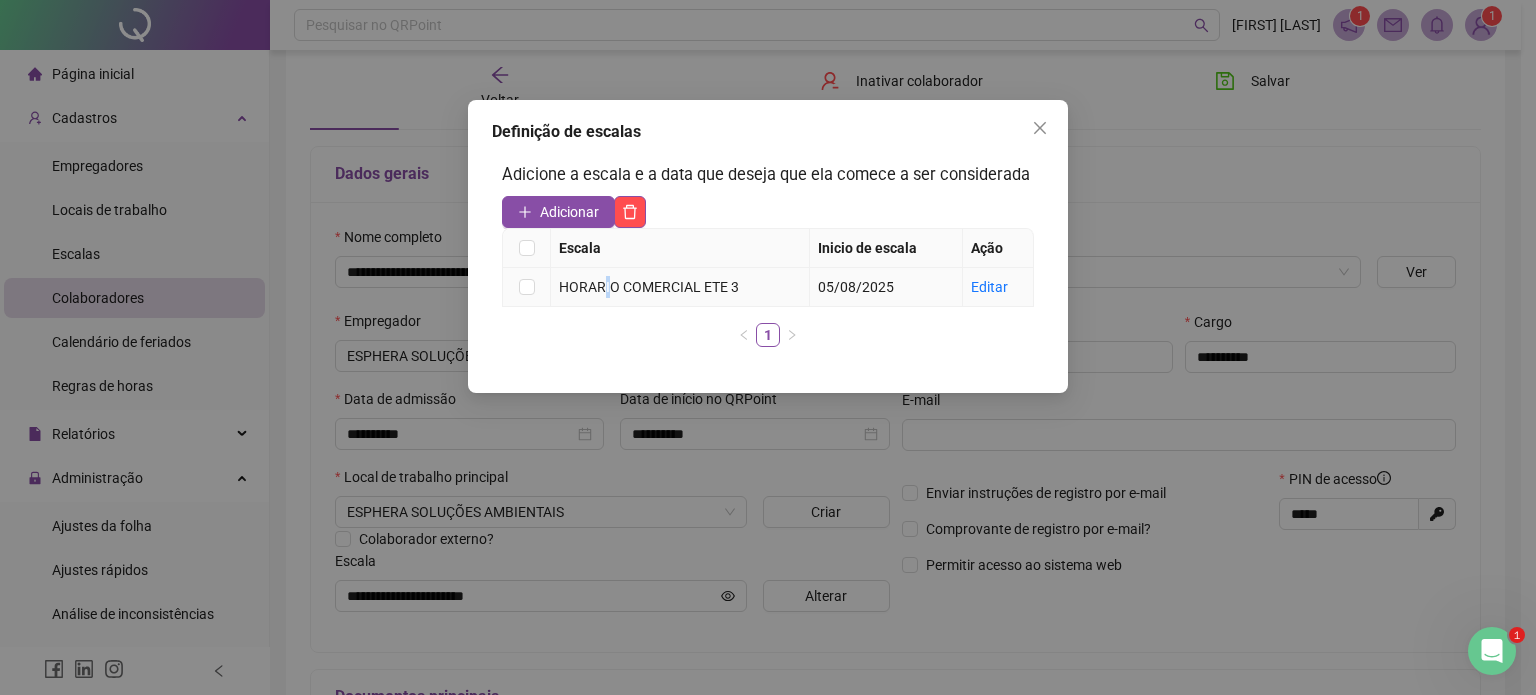 click on "HORARIO COMERCIAL ETE 3" at bounding box center [680, 287] 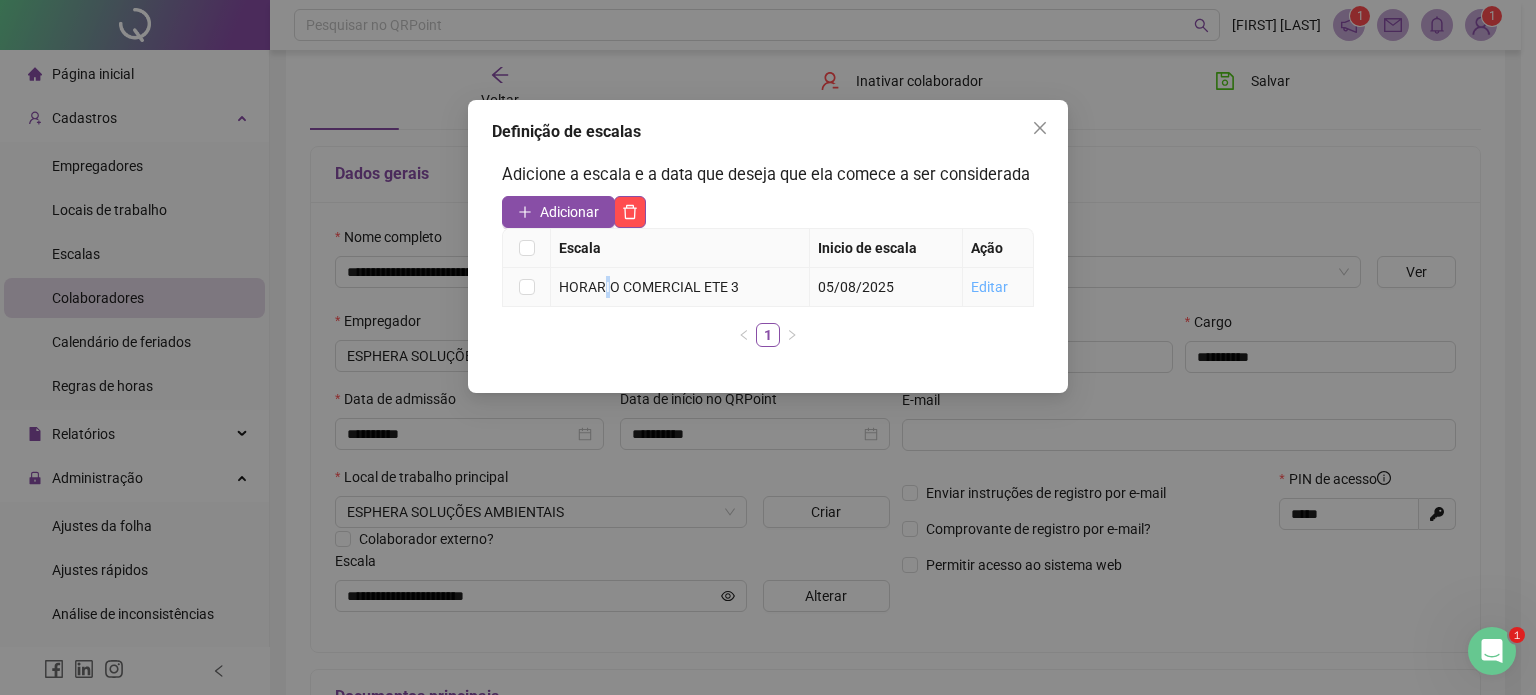 click on "Editar" at bounding box center (989, 287) 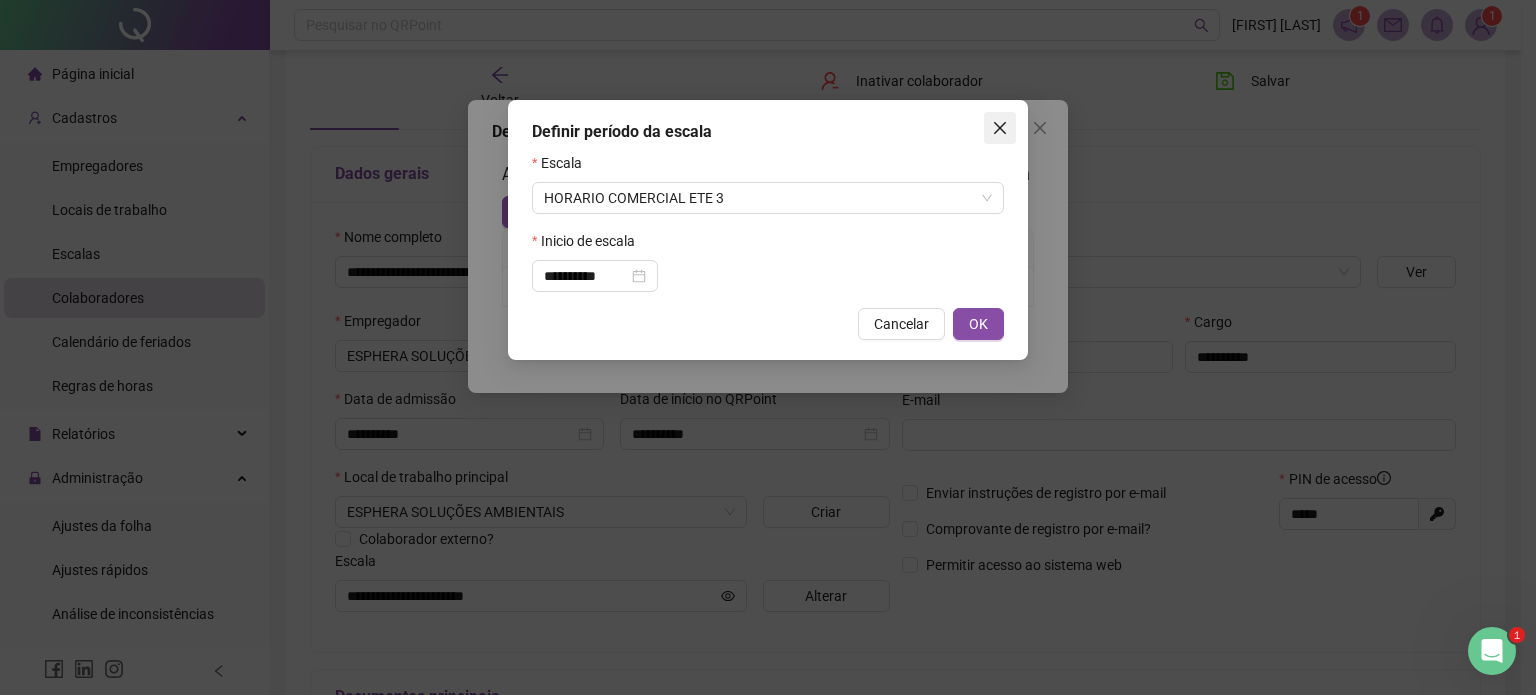 click at bounding box center (1000, 128) 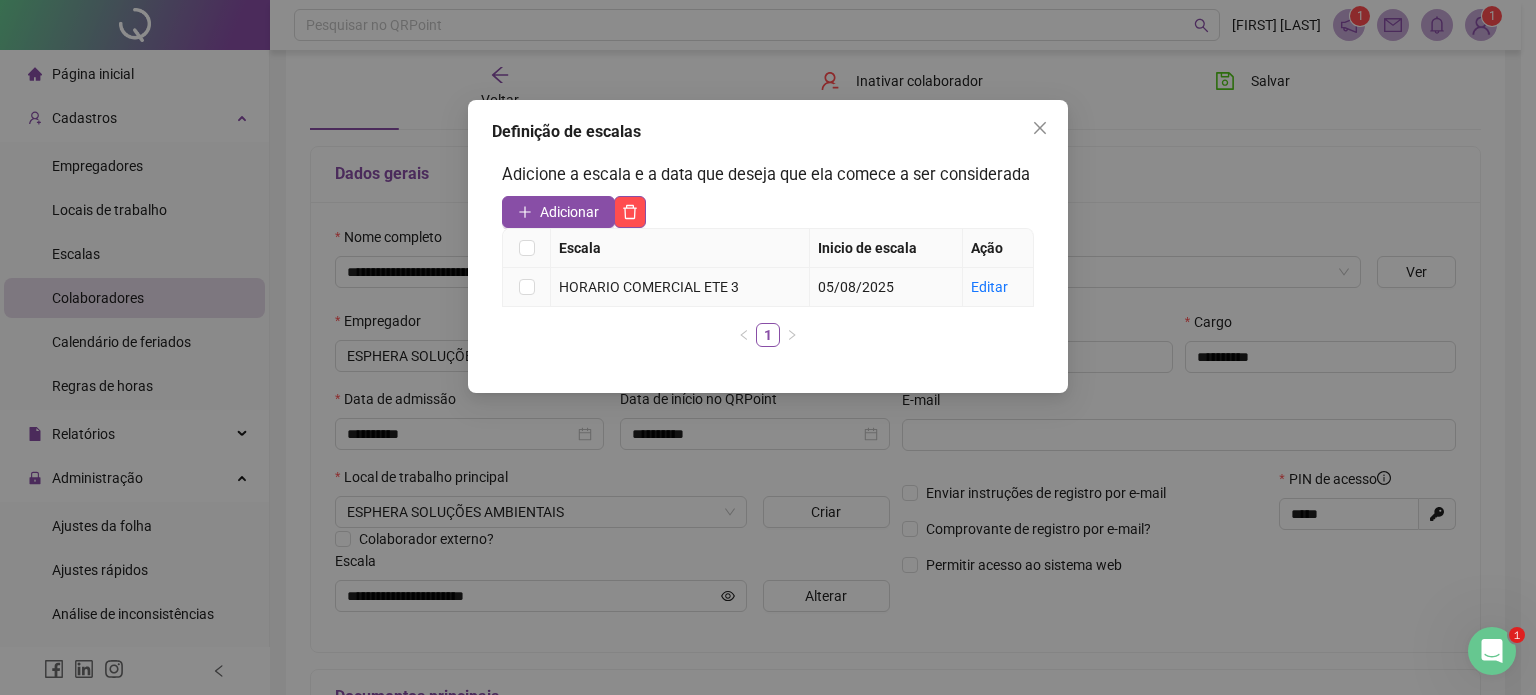 click on "Editar" at bounding box center [998, 287] 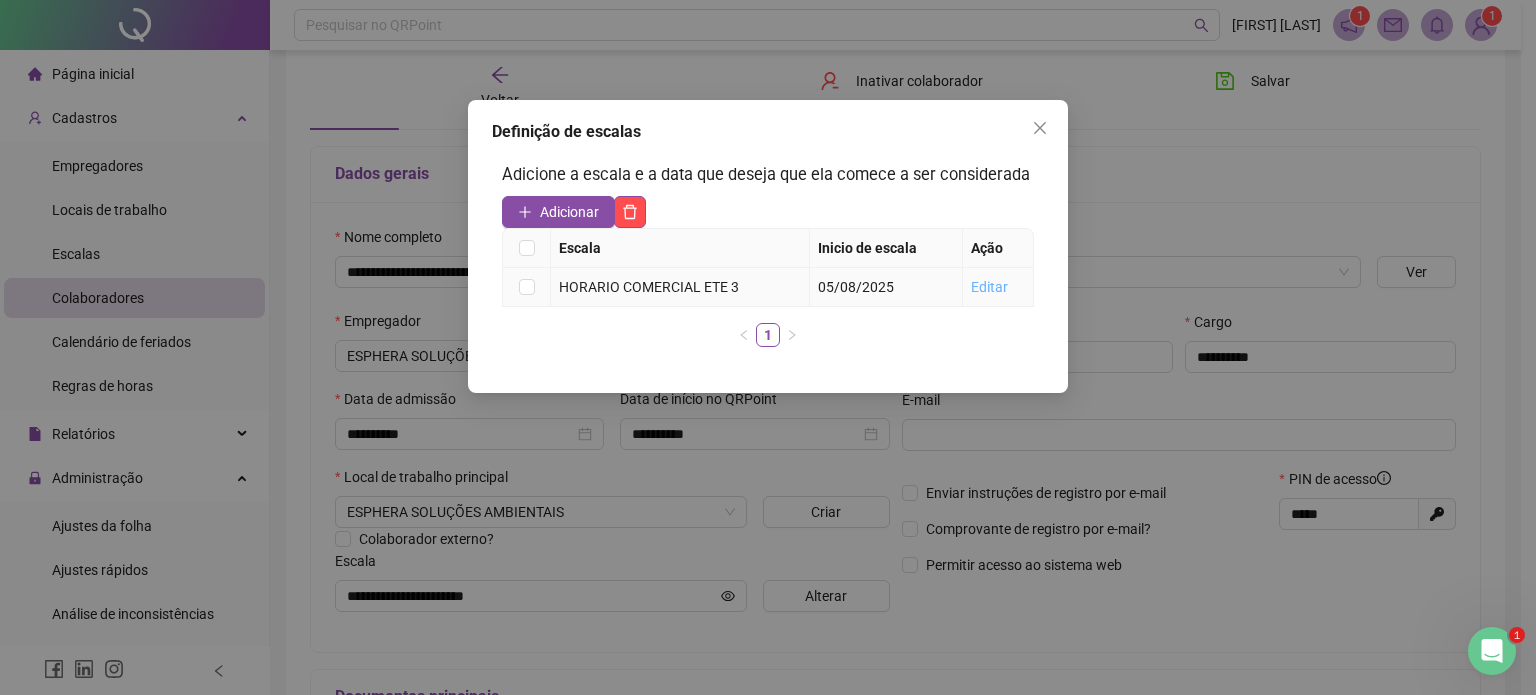 click on "Editar" at bounding box center (989, 287) 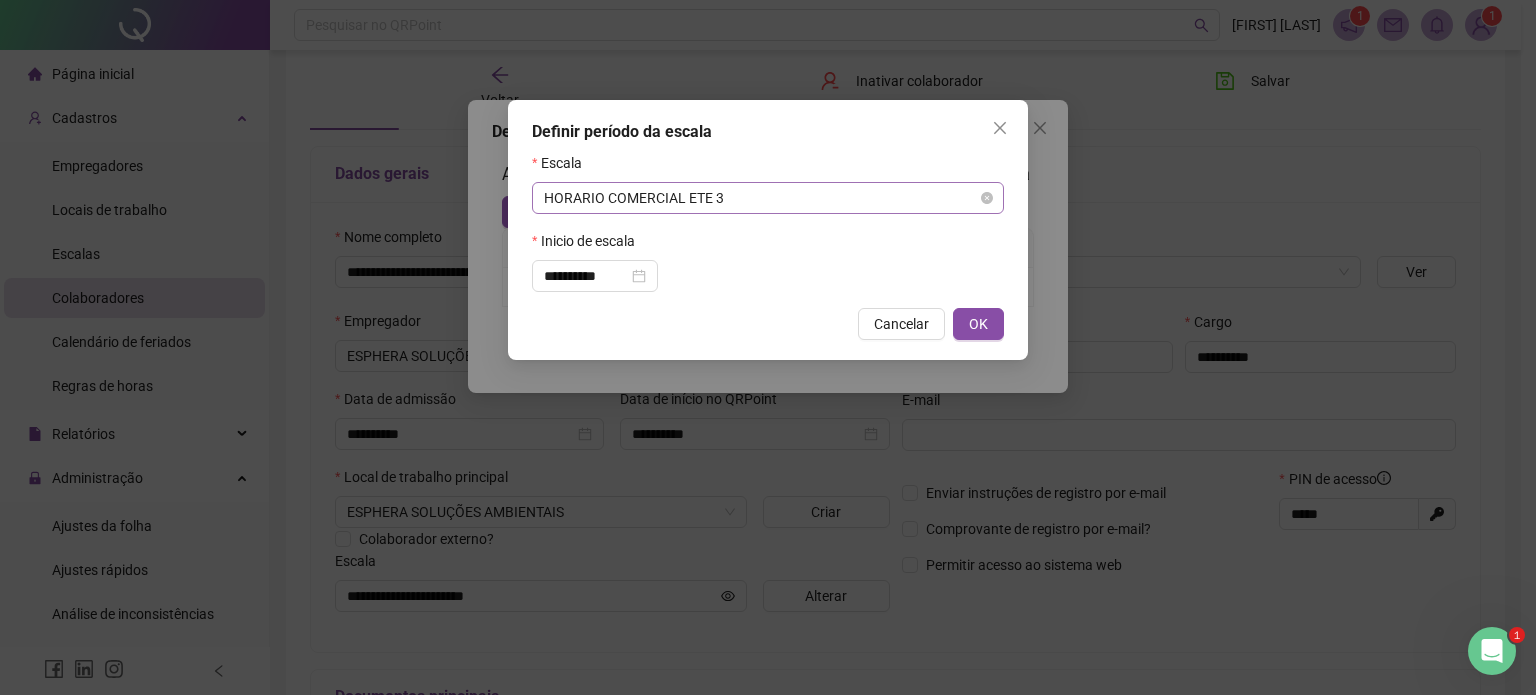 click on "HORARIO COMERCIAL ETE 3" at bounding box center [768, 198] 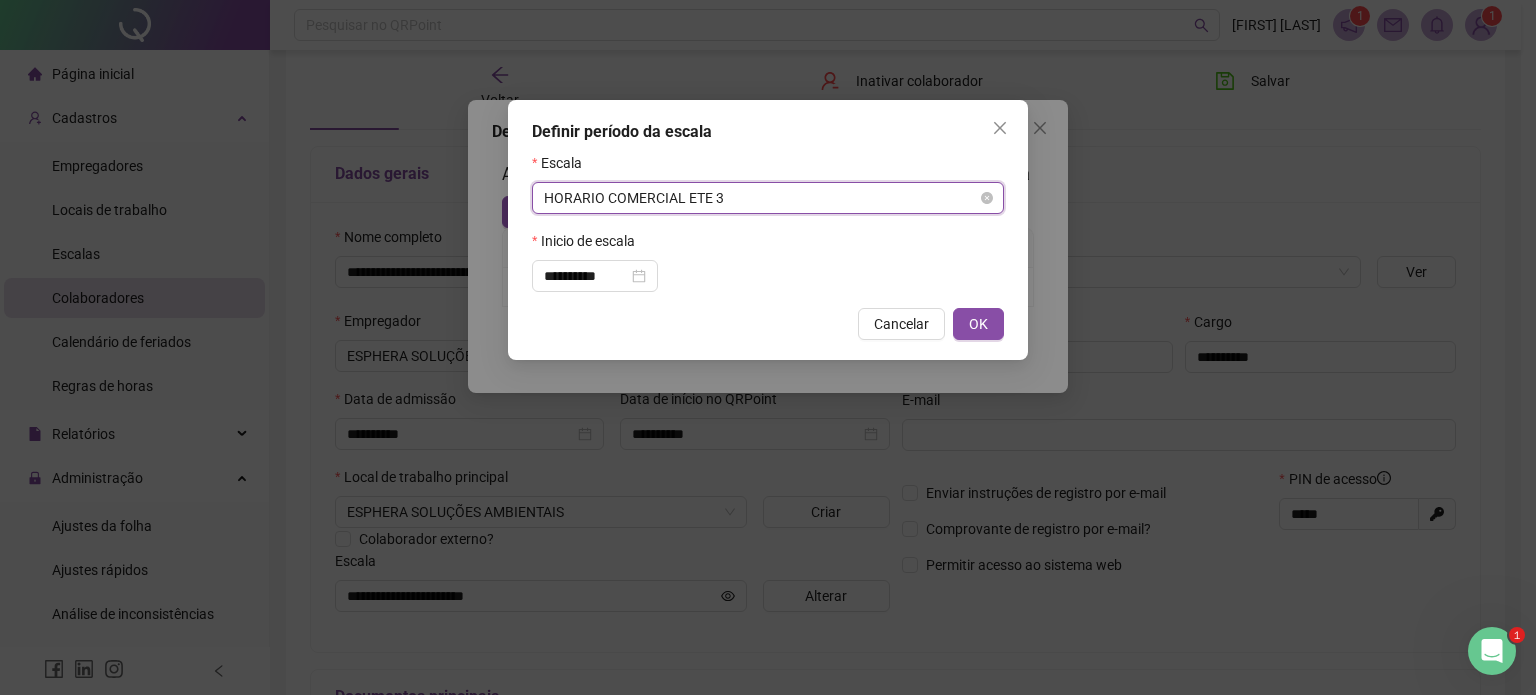 click on "HORARIO COMERCIAL ETE 3" at bounding box center [768, 198] 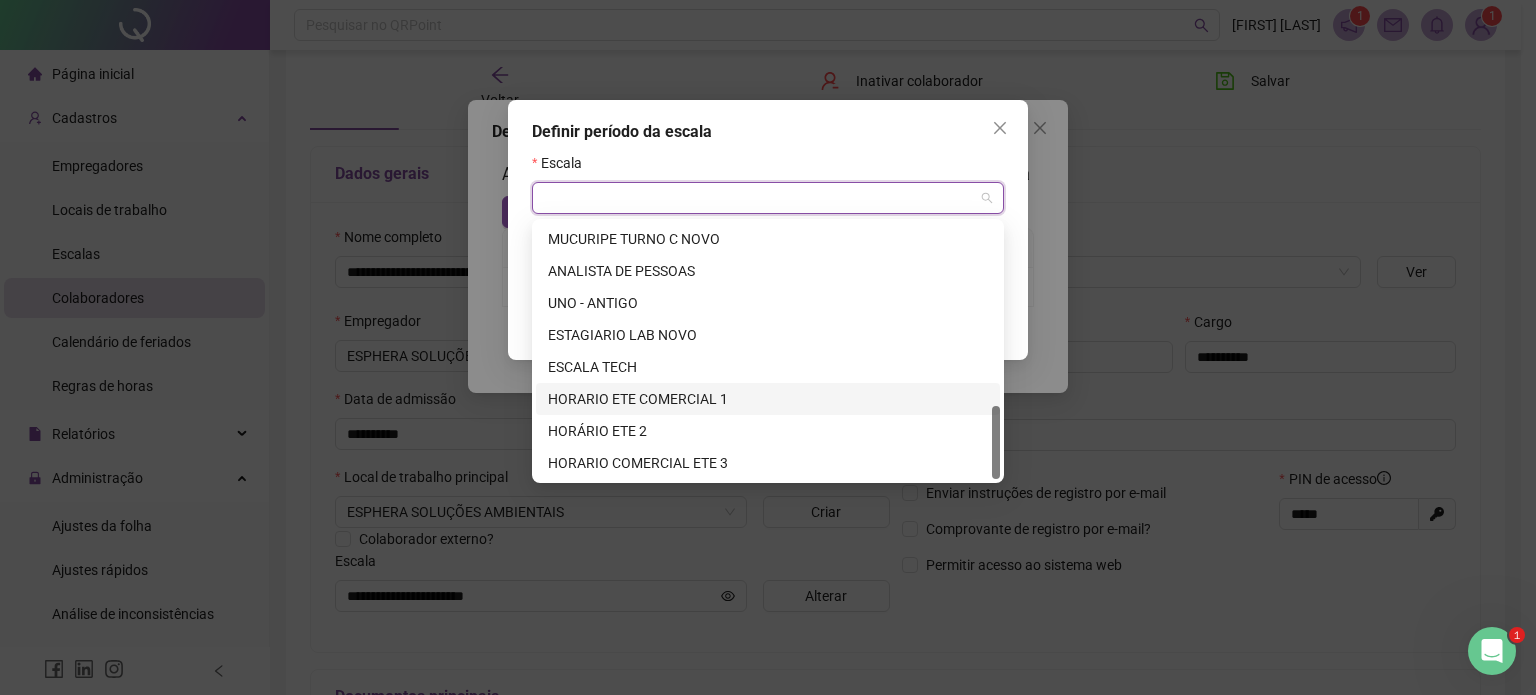 click on "HORARIO ETE COMERCIAL 1" at bounding box center (768, 399) 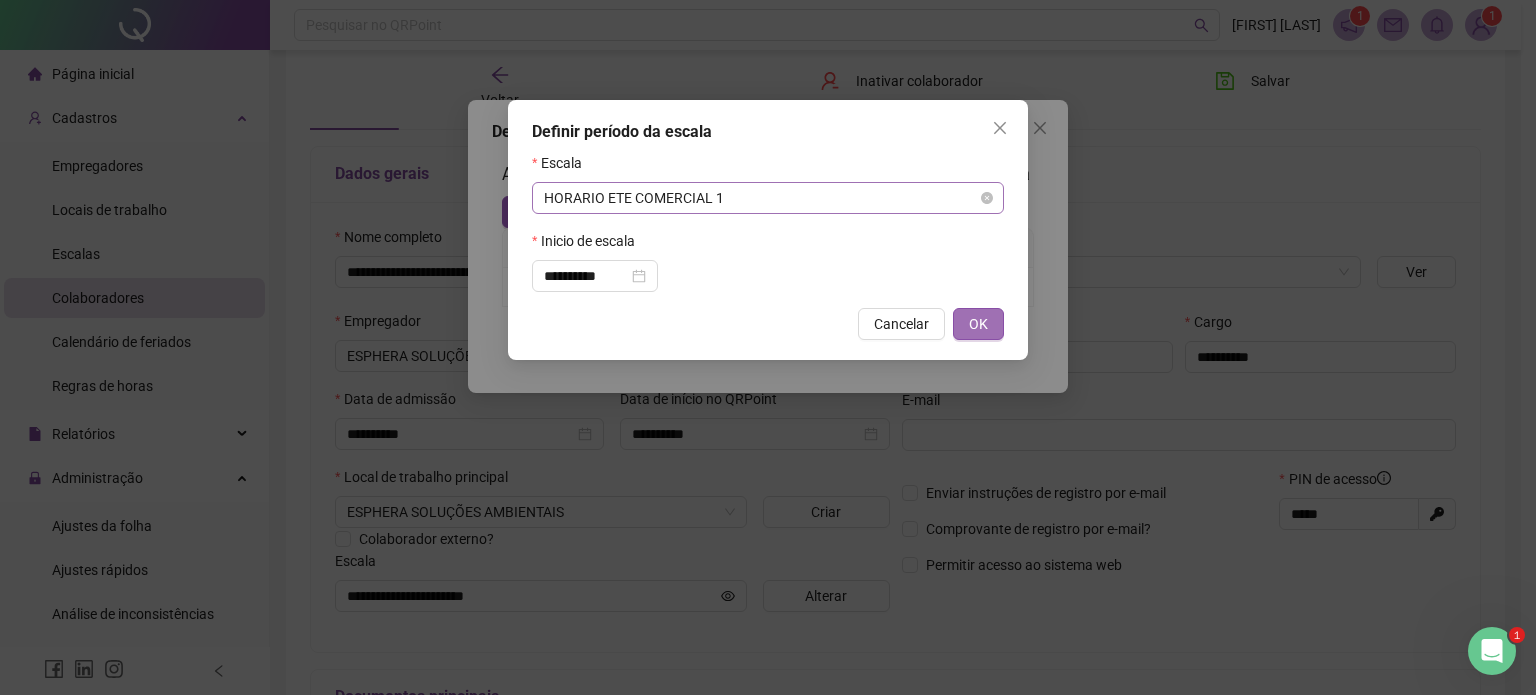 click on "OK" at bounding box center [978, 324] 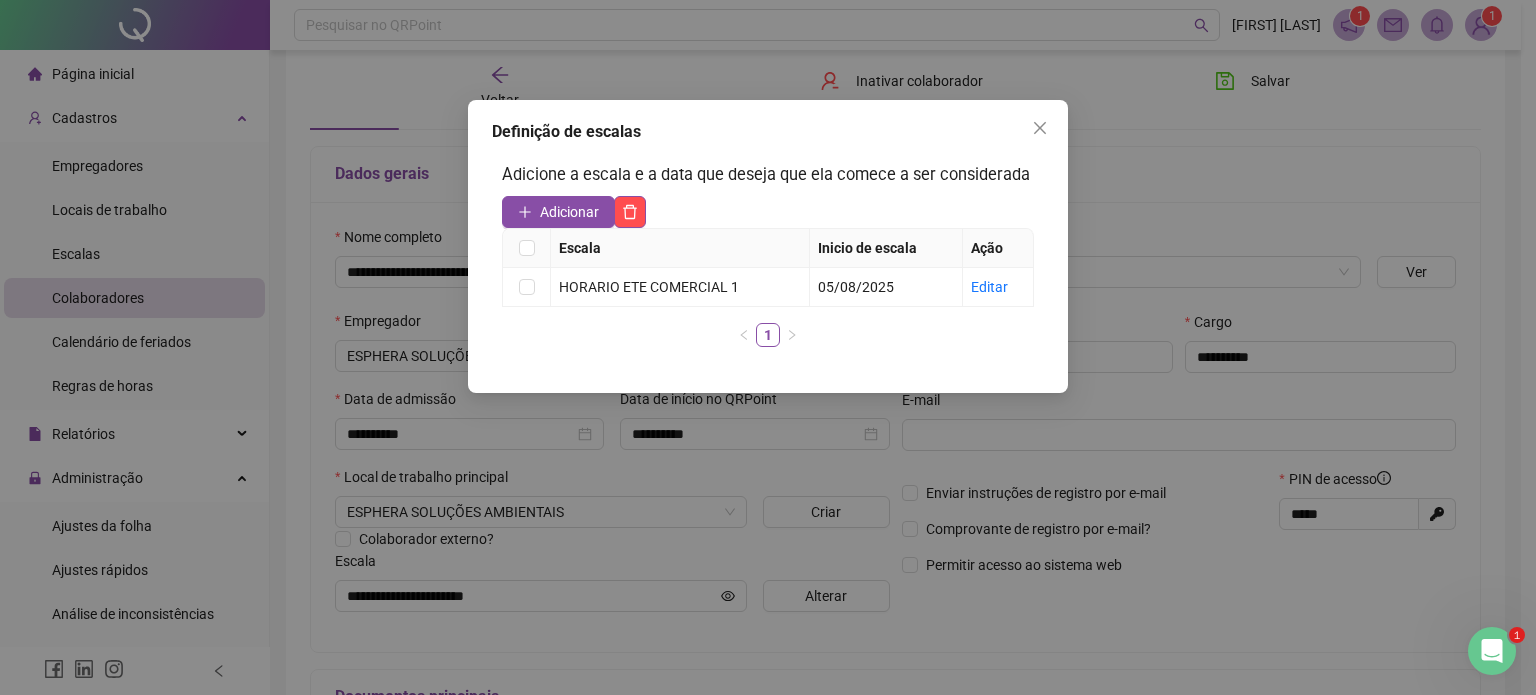 click on "Definição de escalas Adicione a escala e a data que deseja que ela comece a ser considerada Adicionar Escala Inicio de escala Ação         HORARIO ETE COMERCIAL 1   05/08/2025 Editar 1" at bounding box center (768, 347) 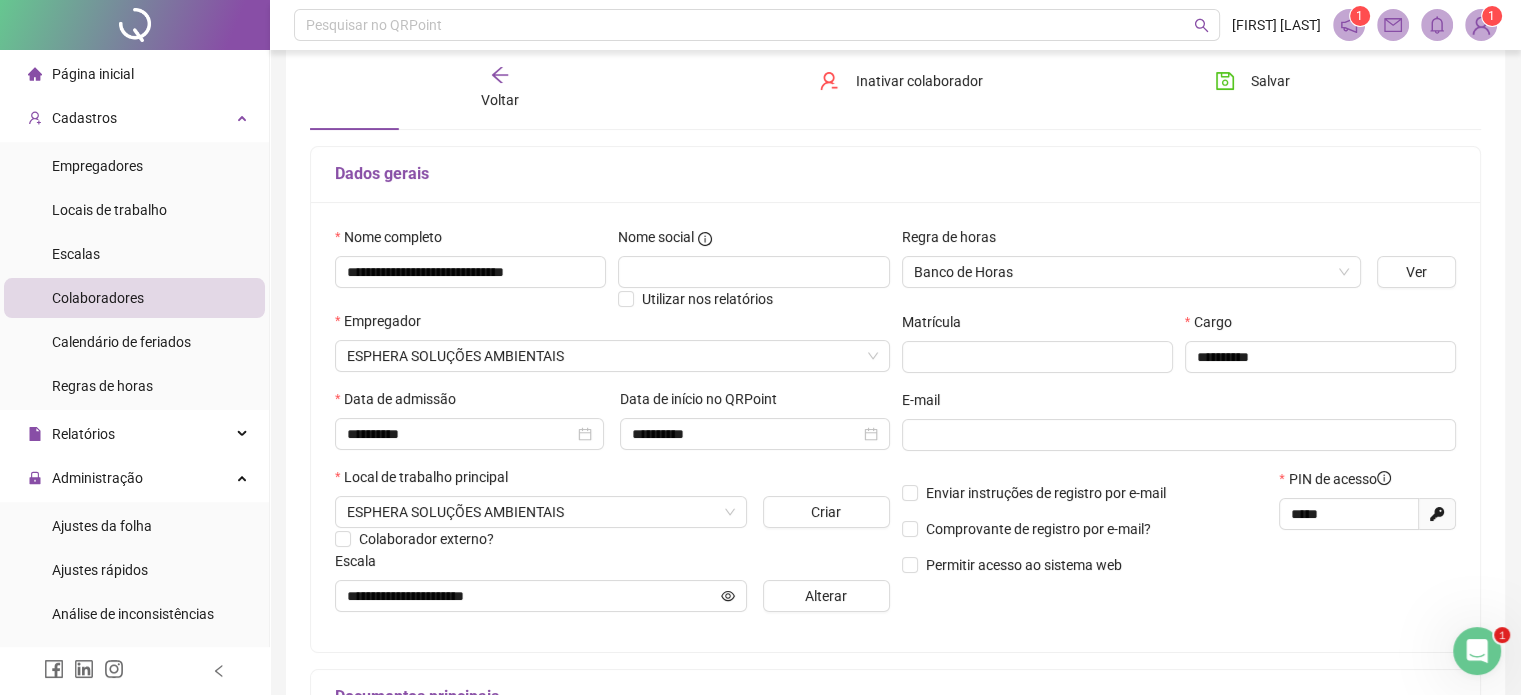 scroll, scrollTop: 45, scrollLeft: 0, axis: vertical 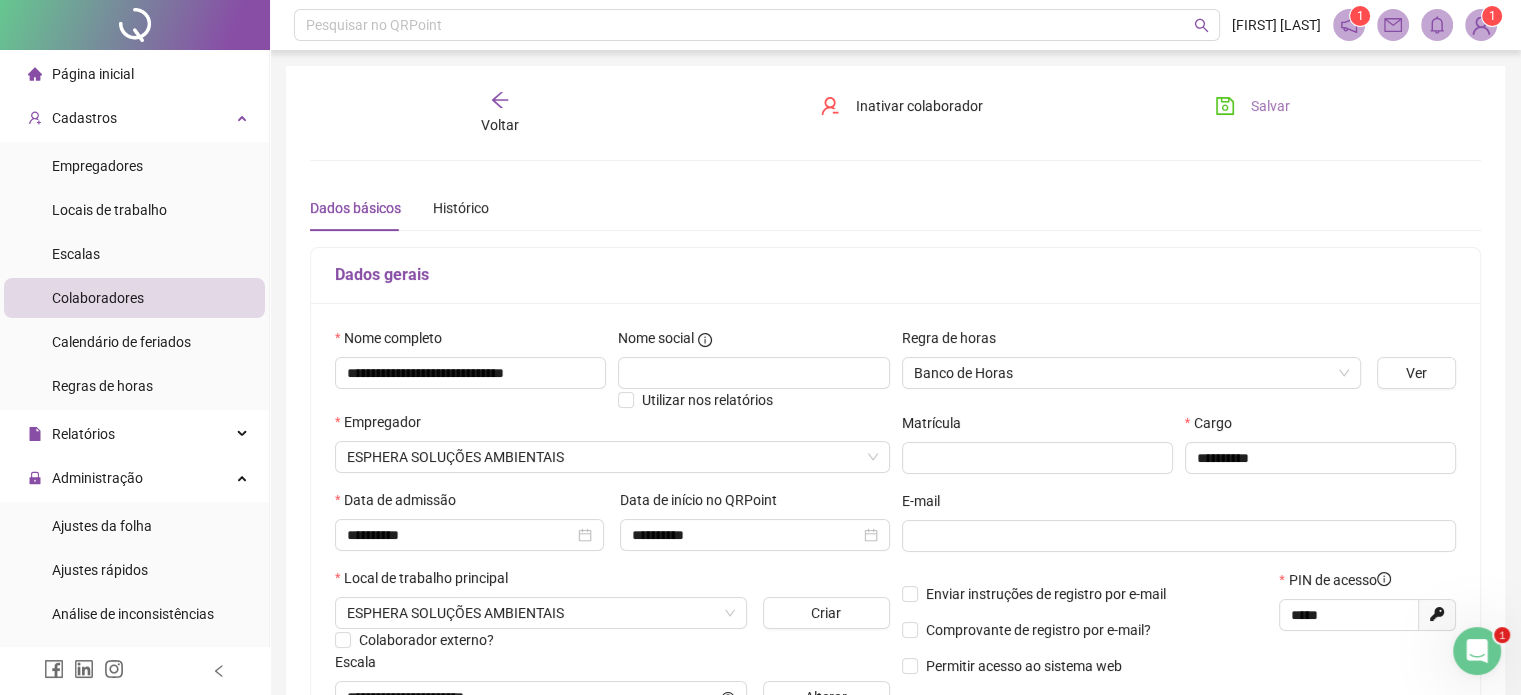 click 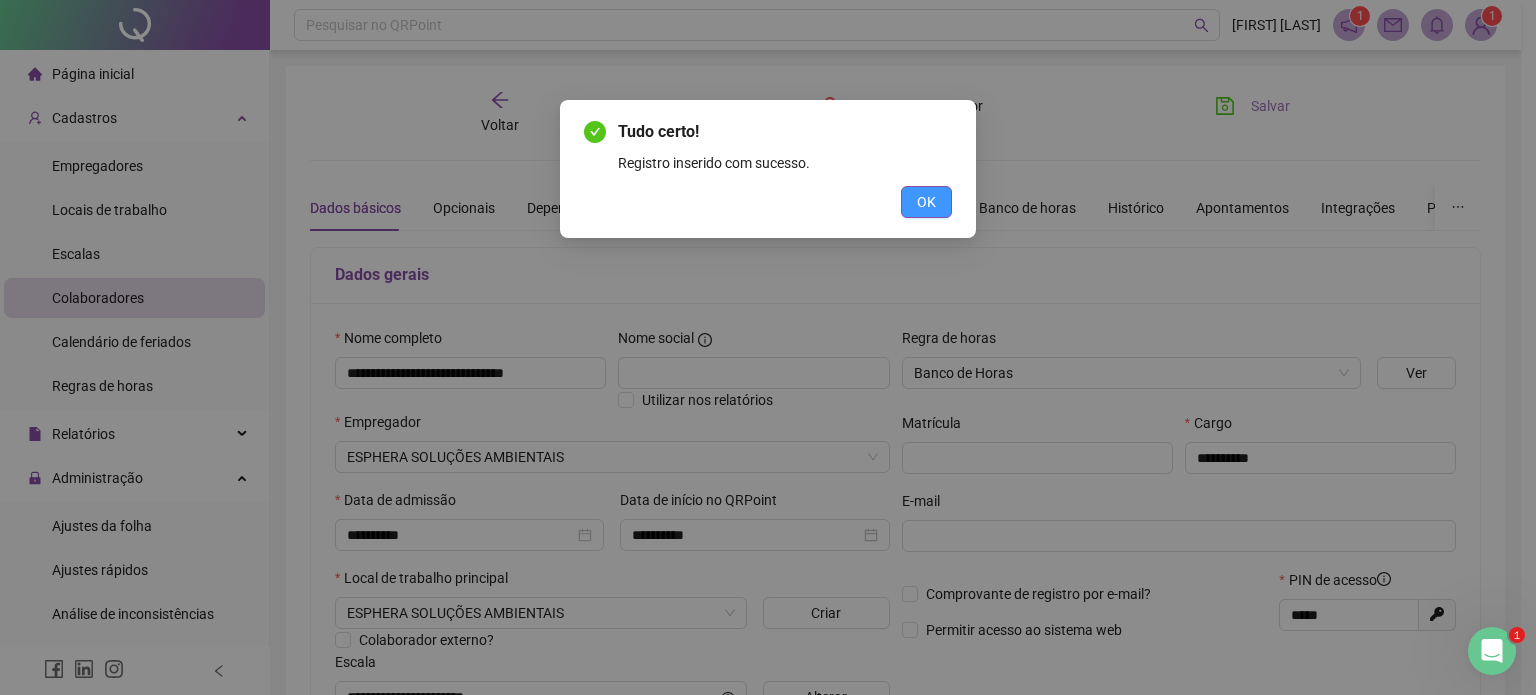 click on "OK" at bounding box center (926, 202) 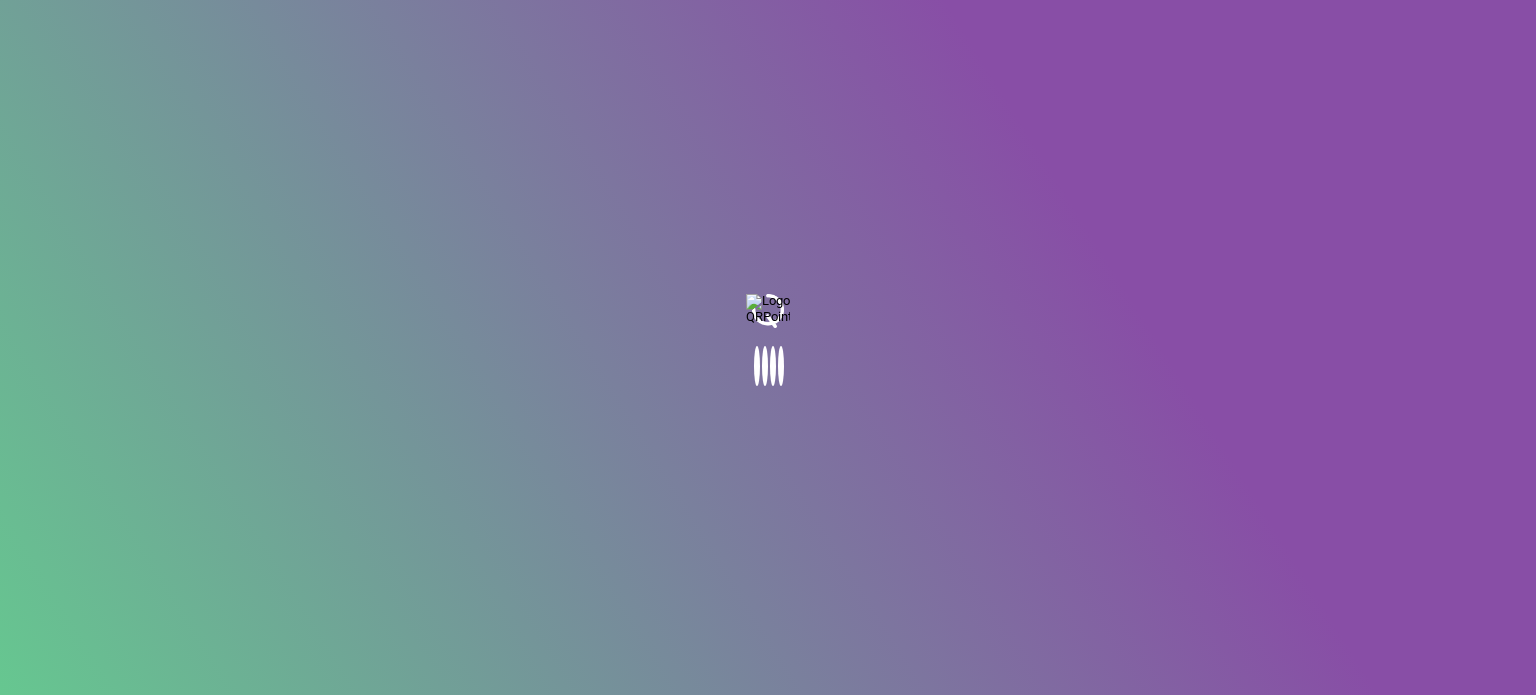 scroll, scrollTop: 0, scrollLeft: 0, axis: both 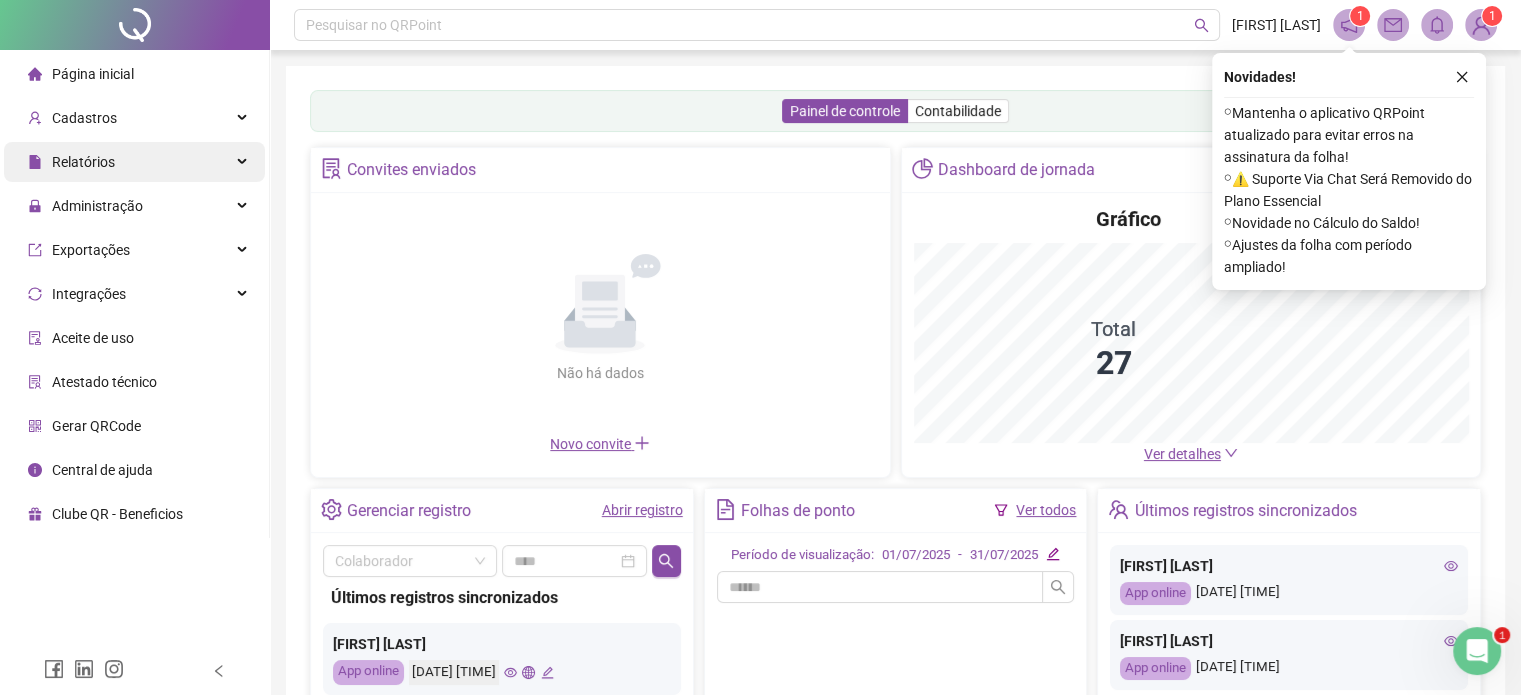 click on "Relatórios" at bounding box center (134, 162) 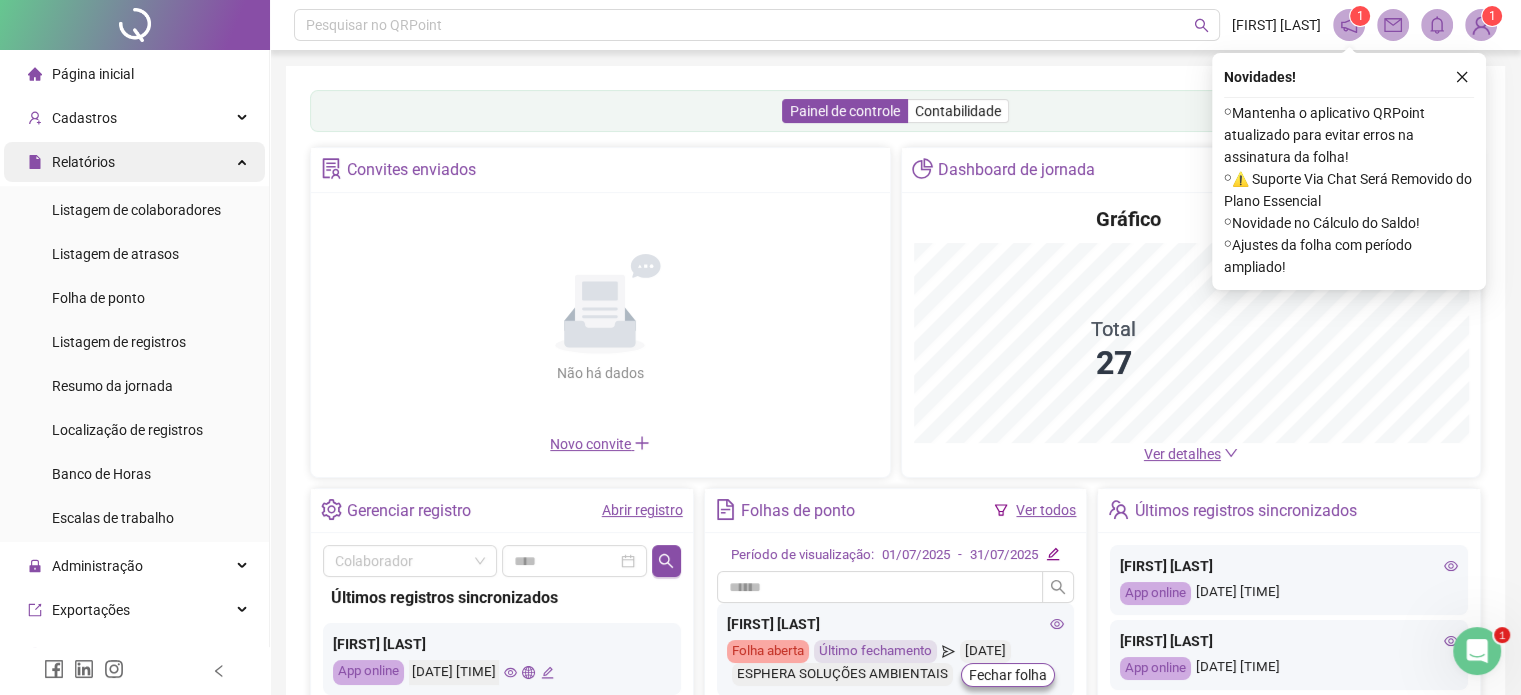 click on "Relatórios" at bounding box center [134, 162] 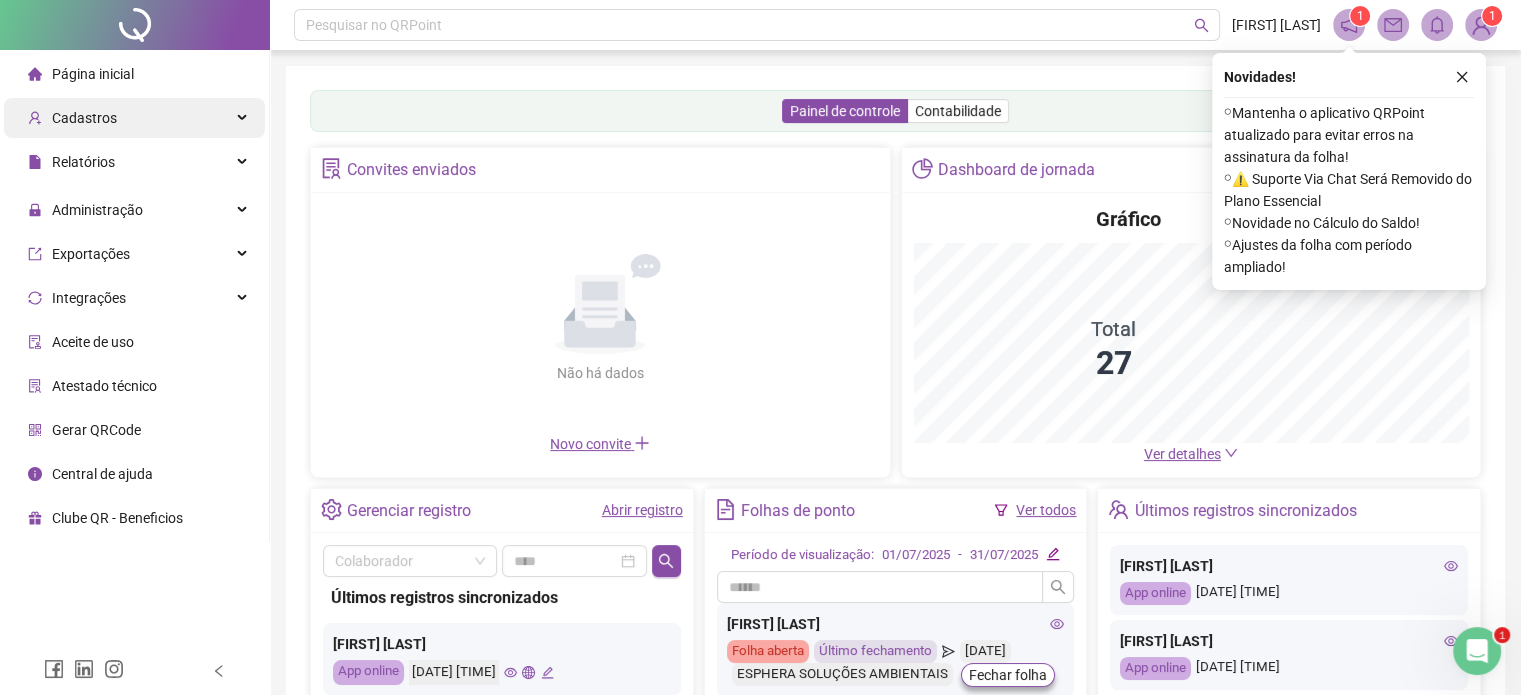 click on "Cadastros" at bounding box center [134, 118] 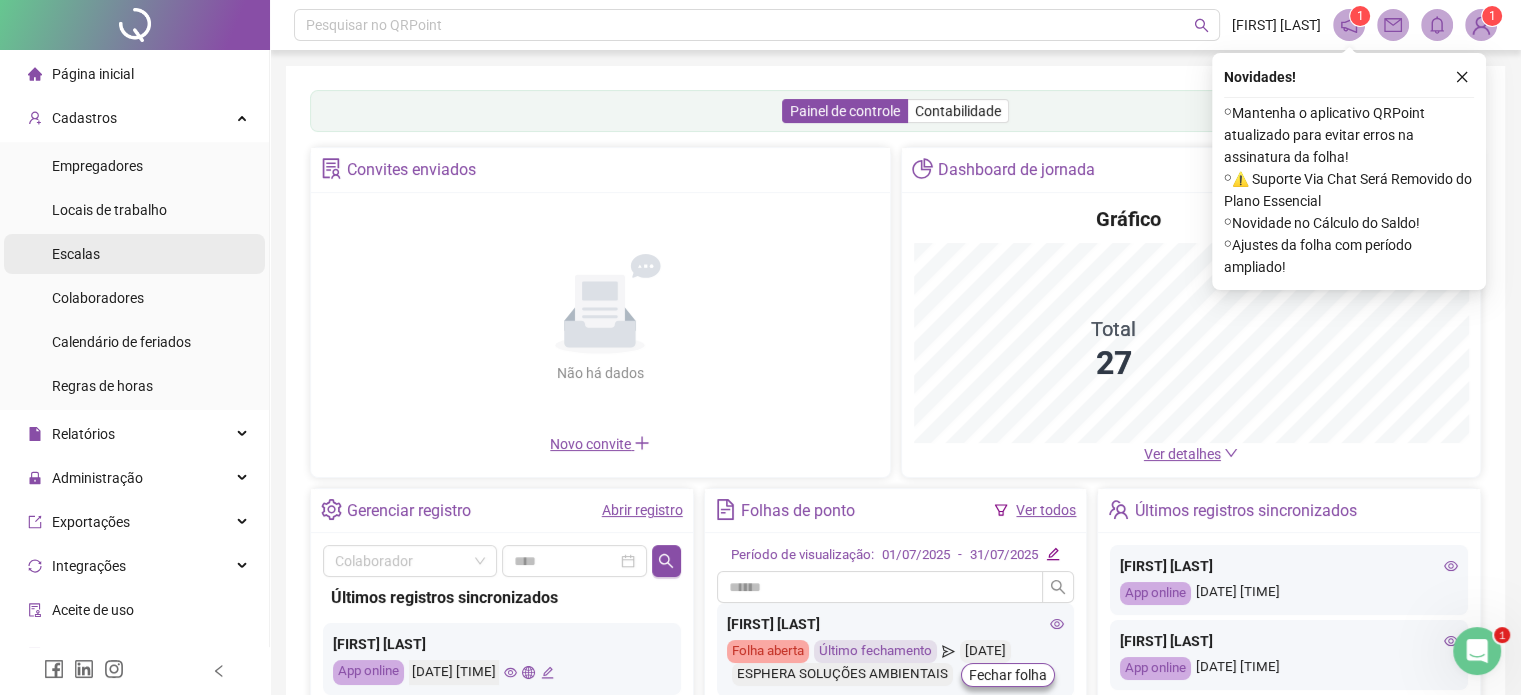 click on "Escalas" at bounding box center [134, 254] 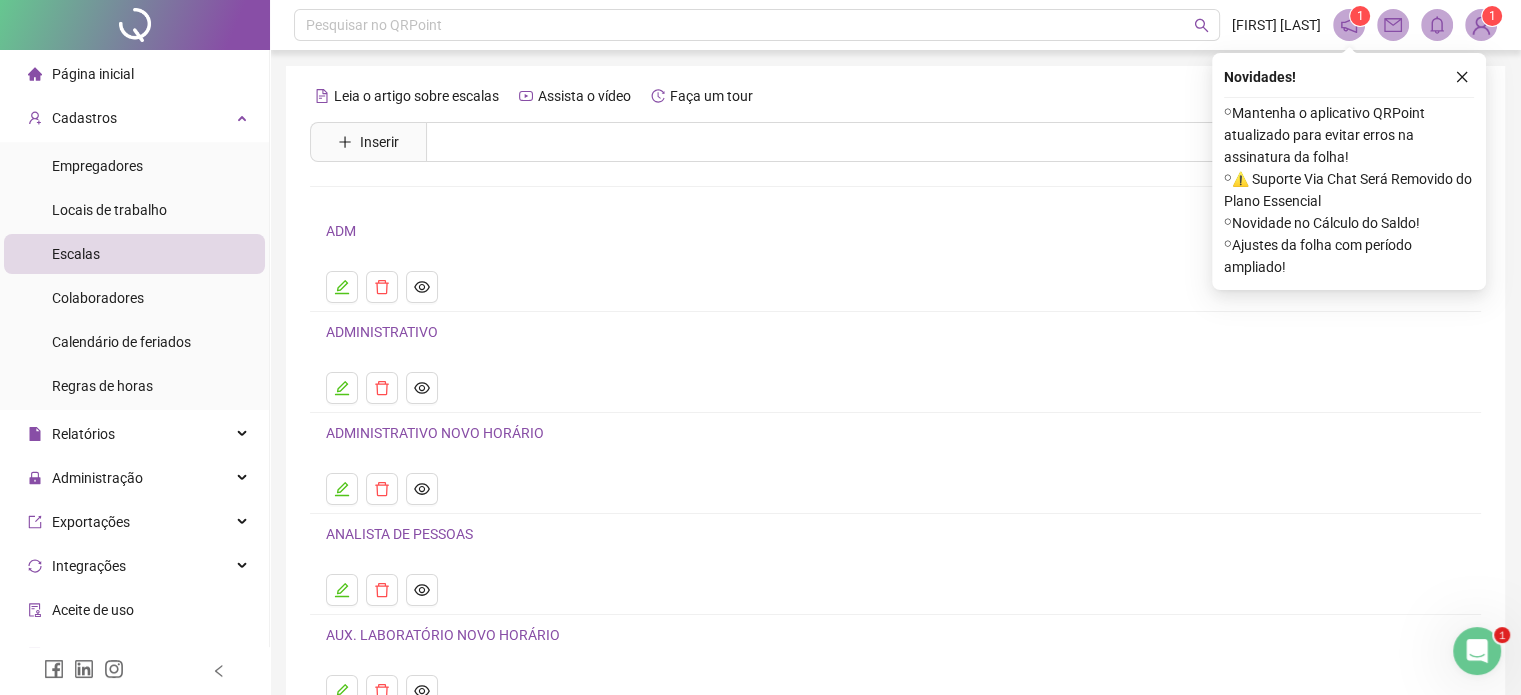 click on "Leia o artigo sobre escalas Assista o vídeo Faça um tour Inserir Nenhum resultado ADM   ADMINISTRATIVO   ADMINISTRATIVO NOVO HORÁRIO    ANALISTA DE PESSOAS   AUX. LABORATÓRIO NOVO HORÁRIO   1 2 3 4 5 6" at bounding box center (895, 413) 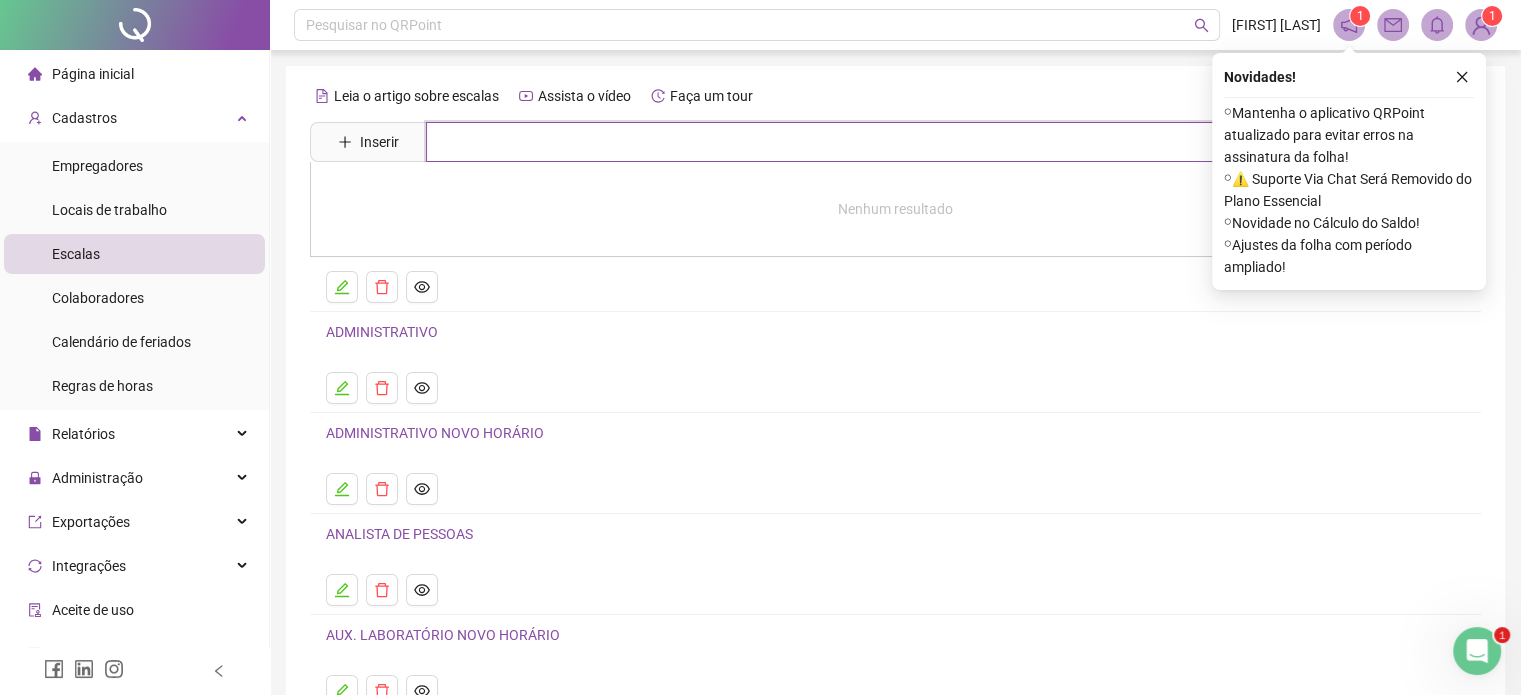 click at bounding box center (914, 142) 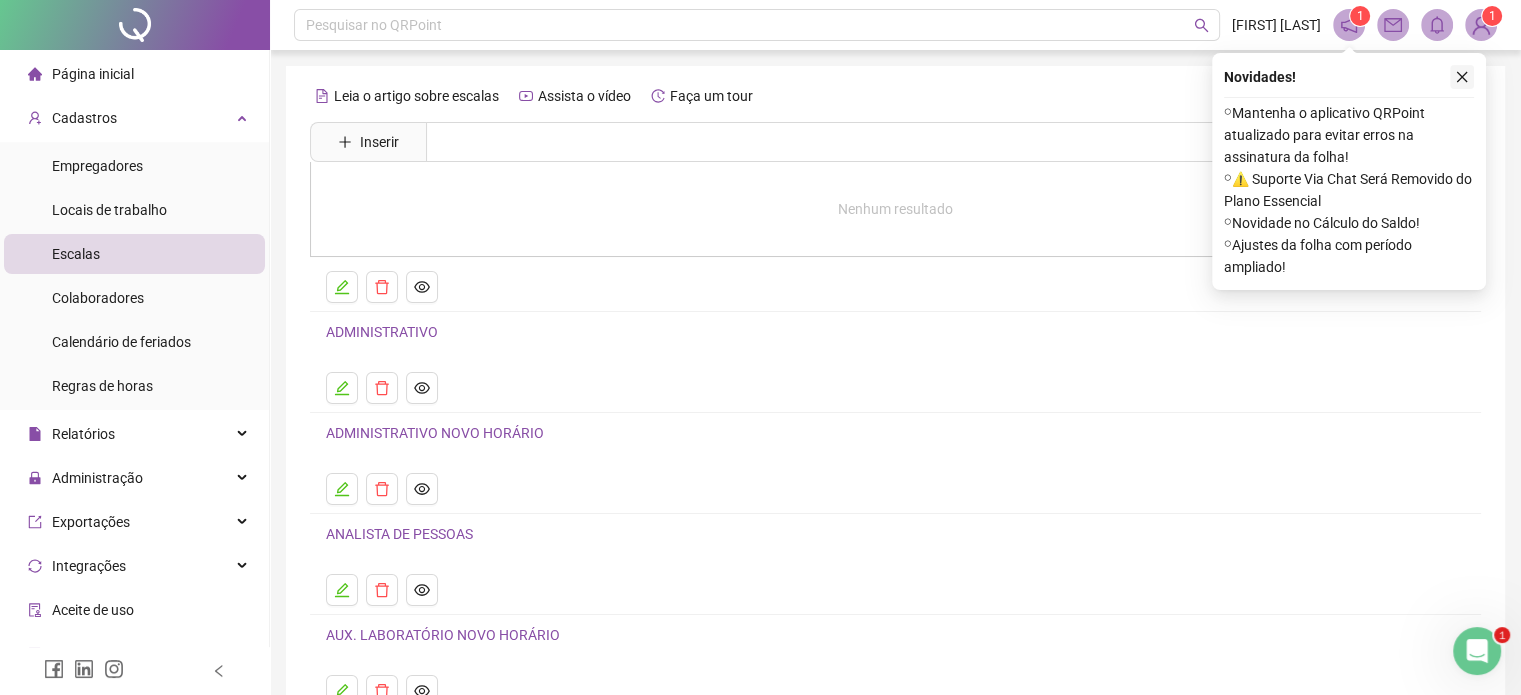 click at bounding box center [1462, 77] 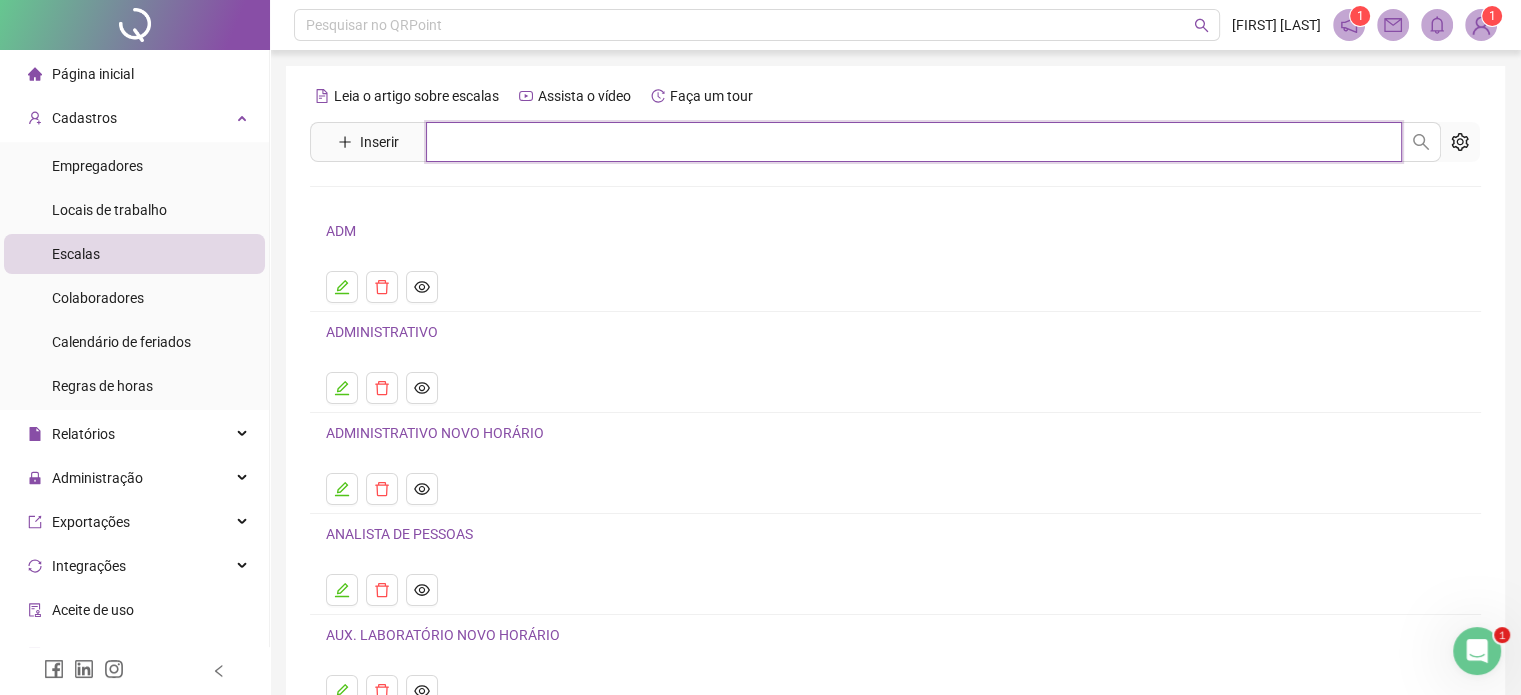 click at bounding box center (914, 142) 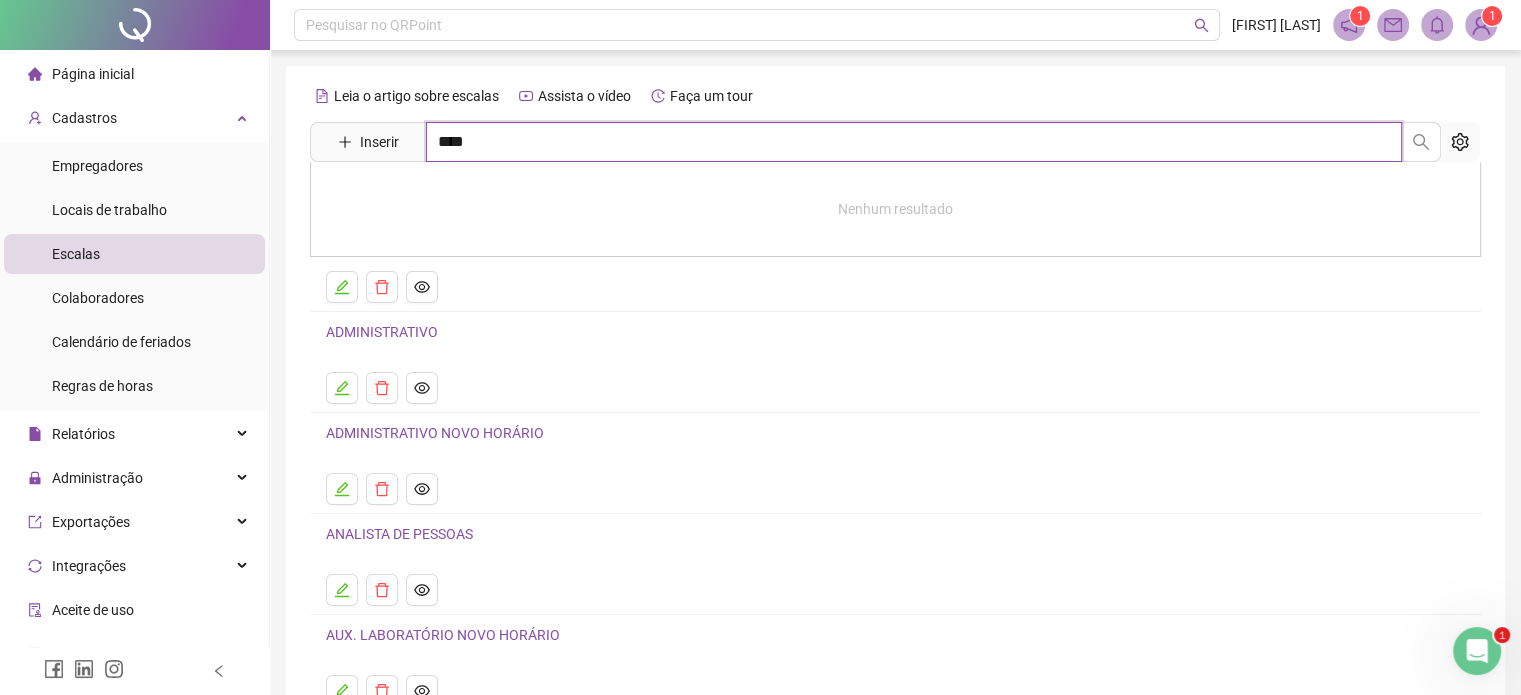 type on "****" 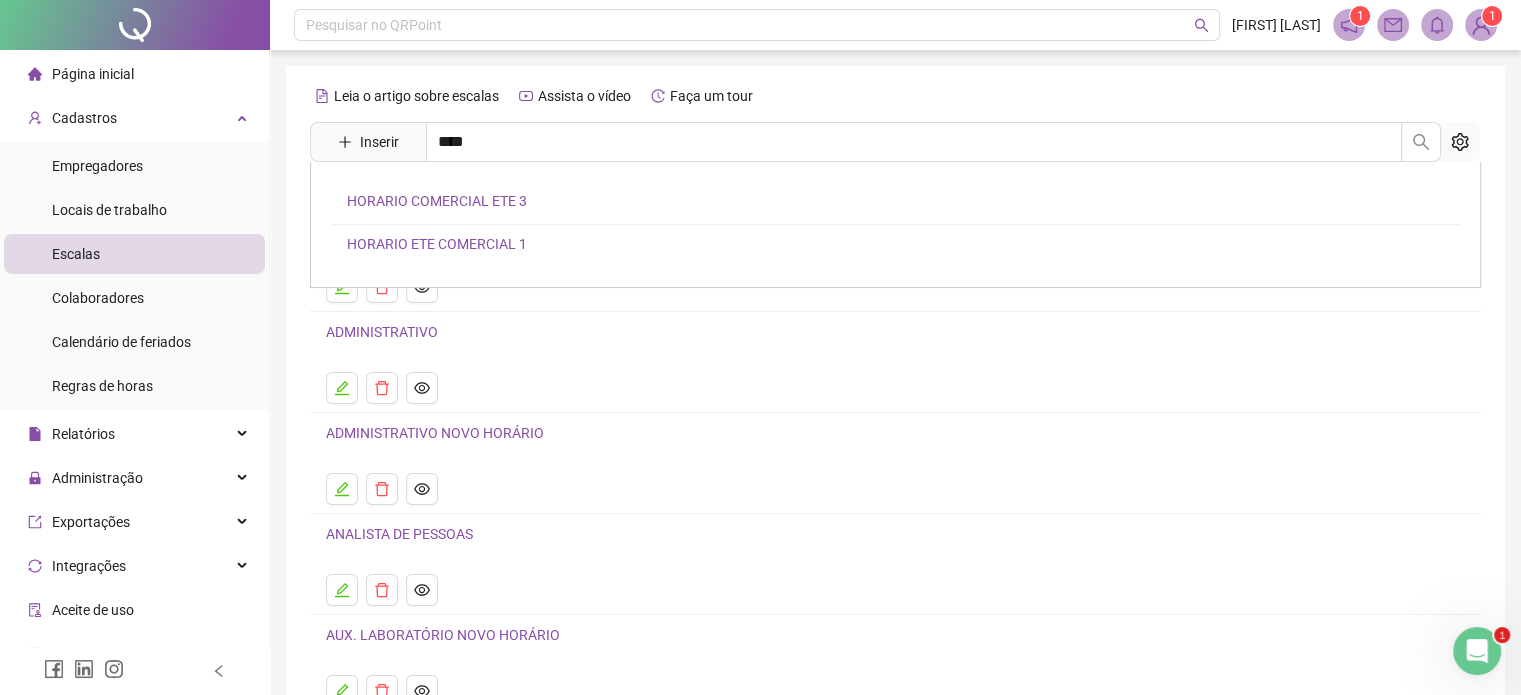 click on "HORARIO COMERCIAL ETE 3 HORARIO ETE COMERCIAL 1" at bounding box center [895, 225] 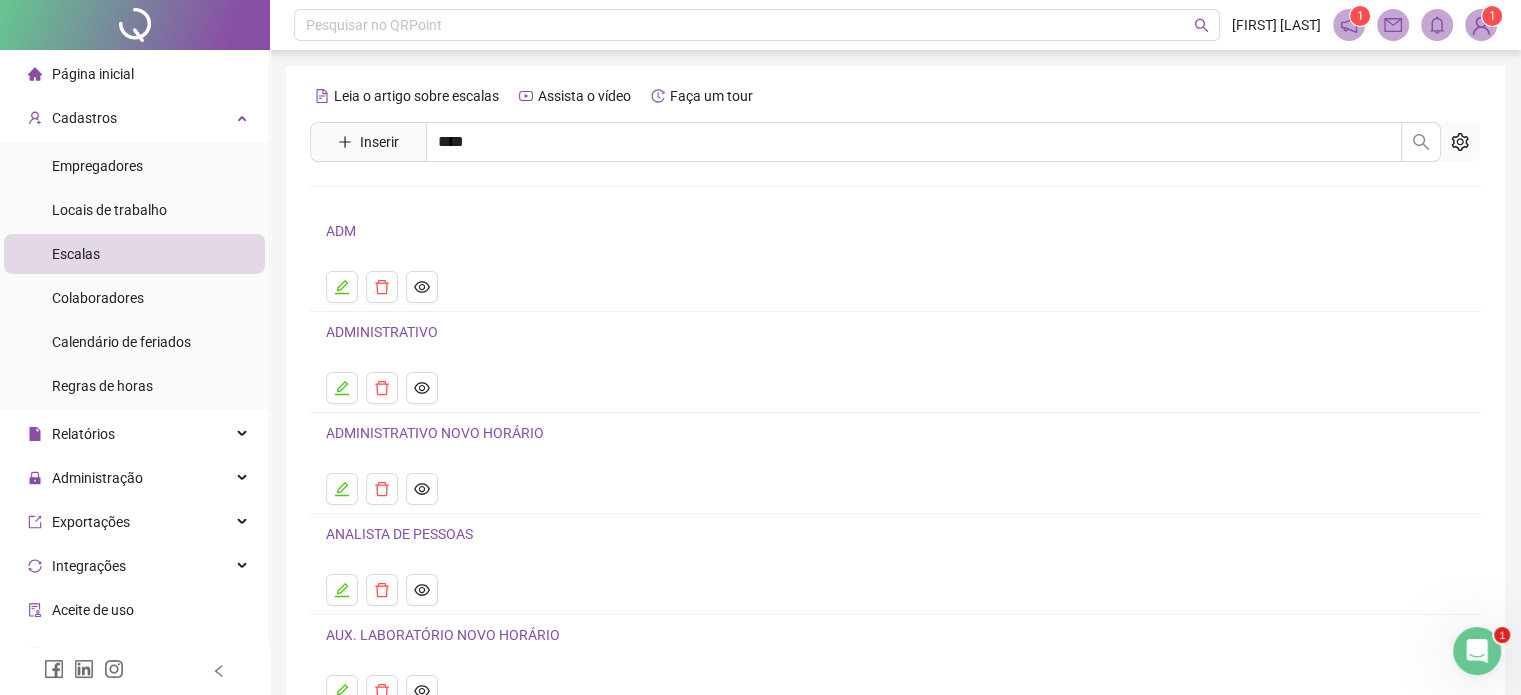click on "Leia o artigo sobre escalas Assista o vídeo Faça um tour Inserir **** HORARIO COMERCIAL ETE 3 HORARIO ETE COMERCIAL 1 ADM   ADMINISTRATIVO   ADMINISTRATIVO NOVO HORÁRIO    ANALISTA DE PESSOAS   AUX. LABORATÓRIO NOVO HORÁRIO   1 2 3 4 5 6" at bounding box center (895, 413) 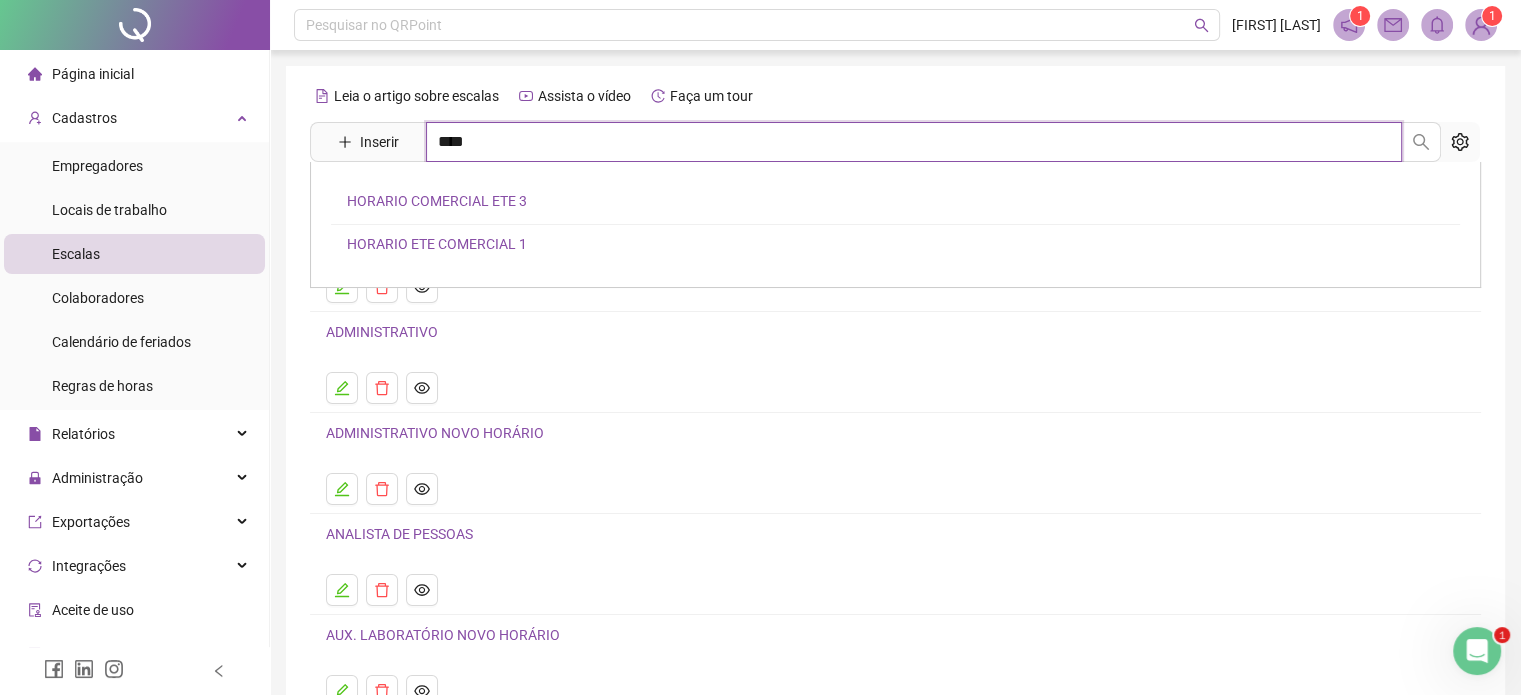 click on "****" at bounding box center (914, 142) 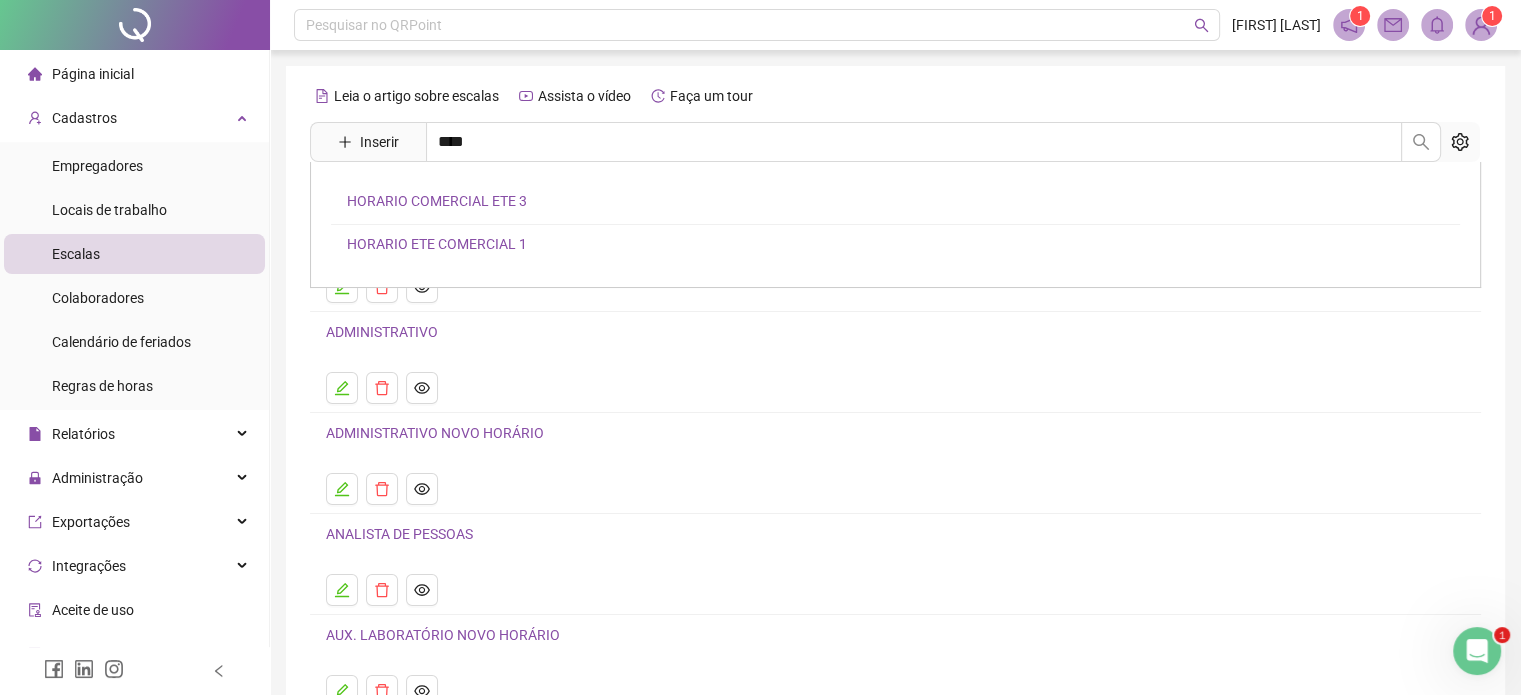 click on "HORARIO COMERCIAL ETE 3" at bounding box center [437, 201] 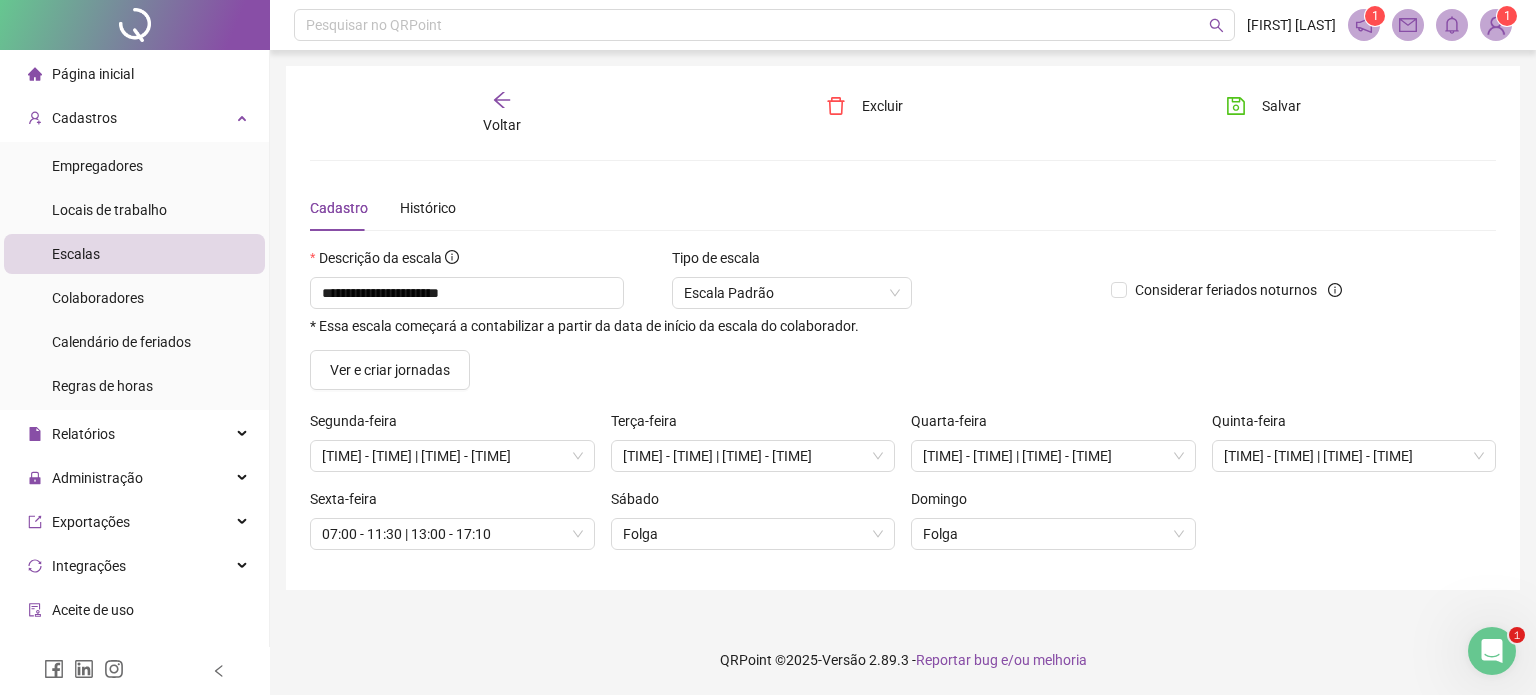 click on "Voltar" at bounding box center [502, 125] 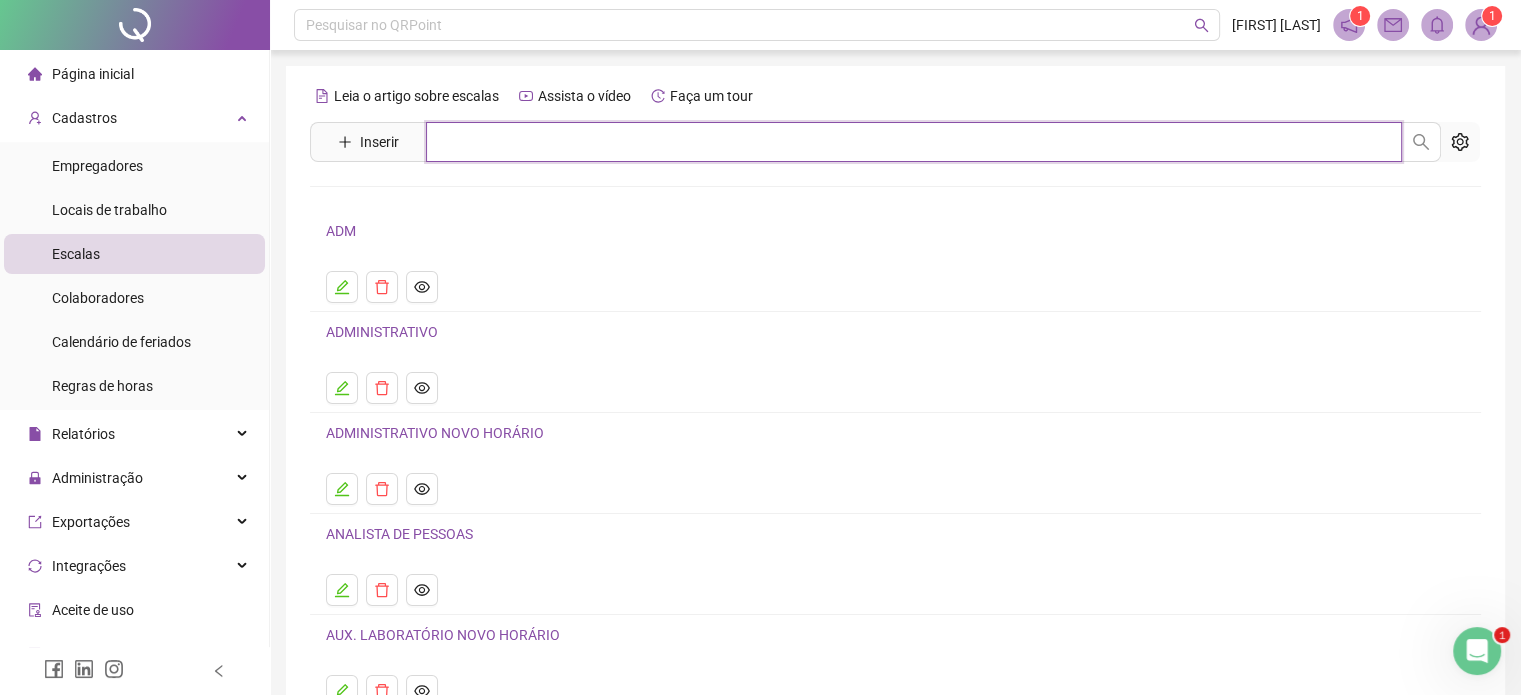 click at bounding box center (914, 142) 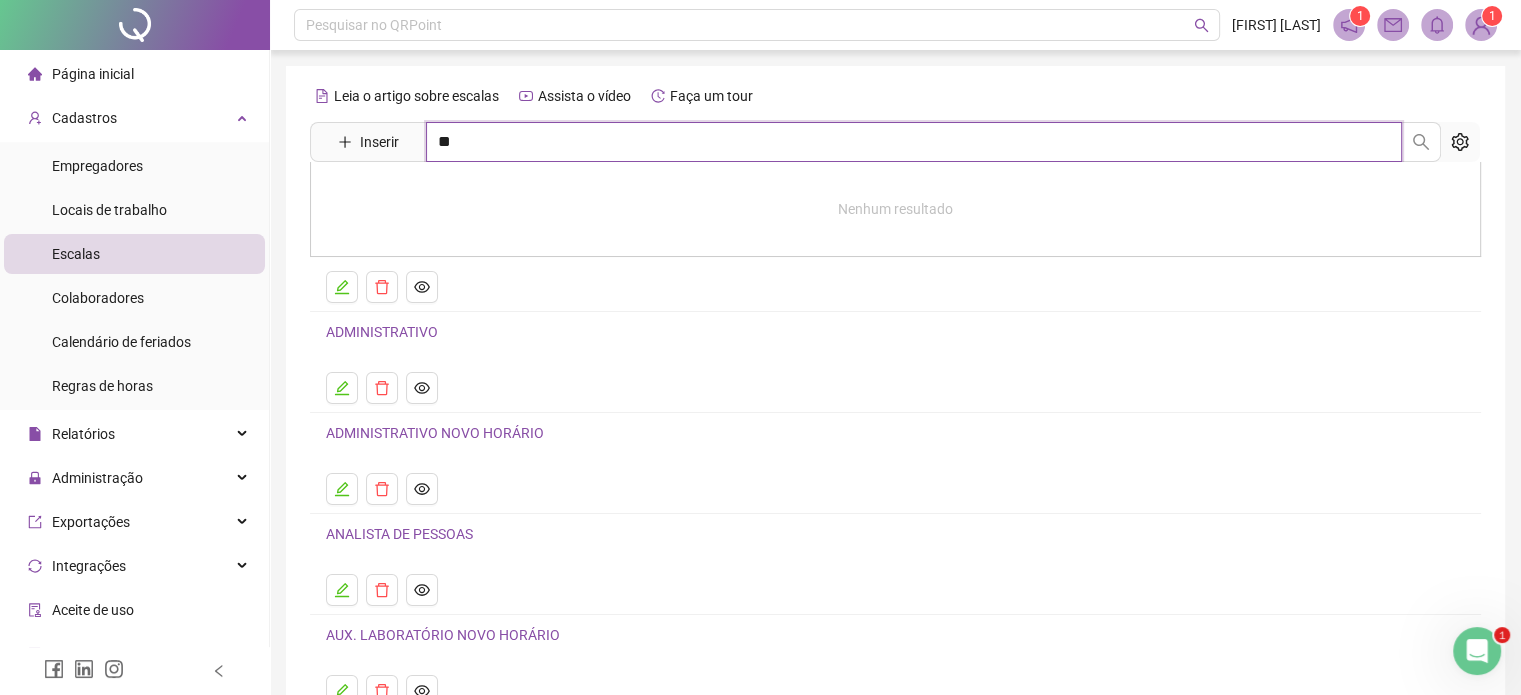 type on "*" 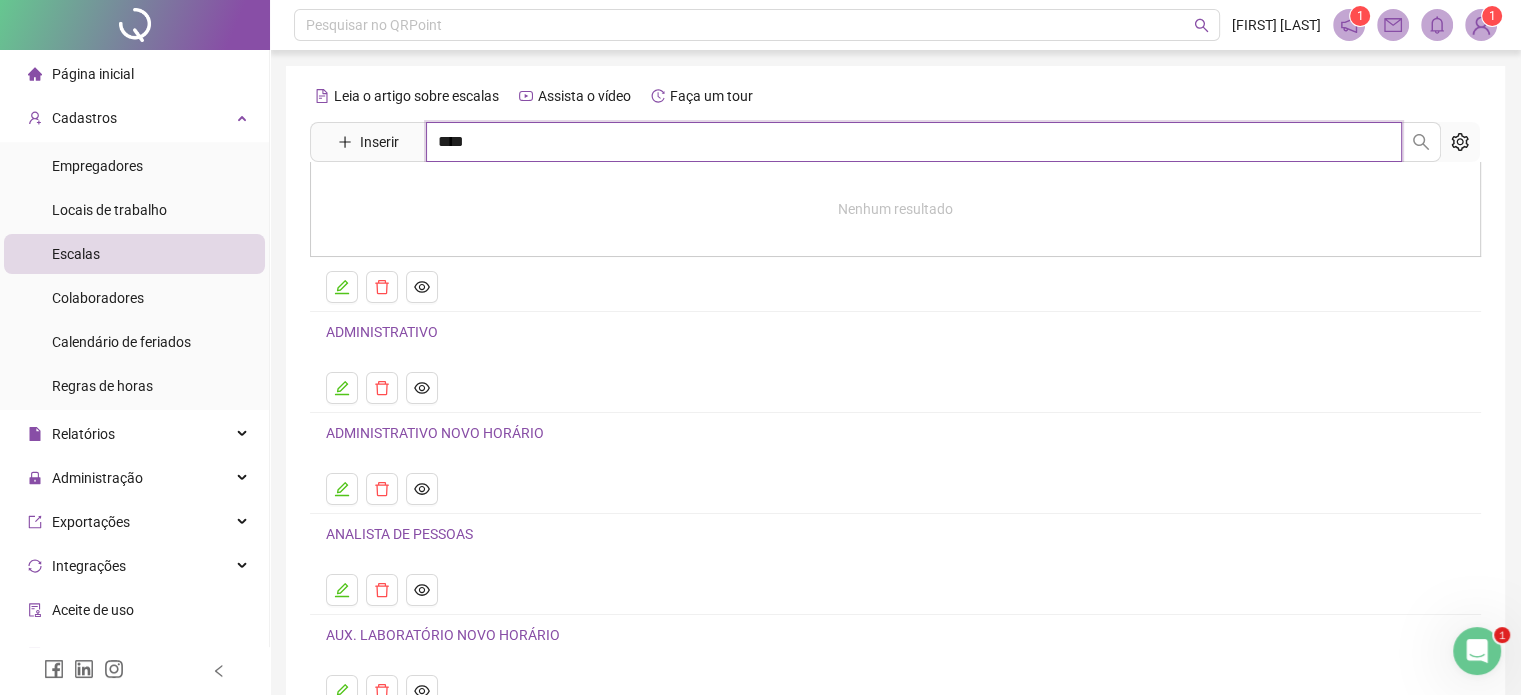 type on "****" 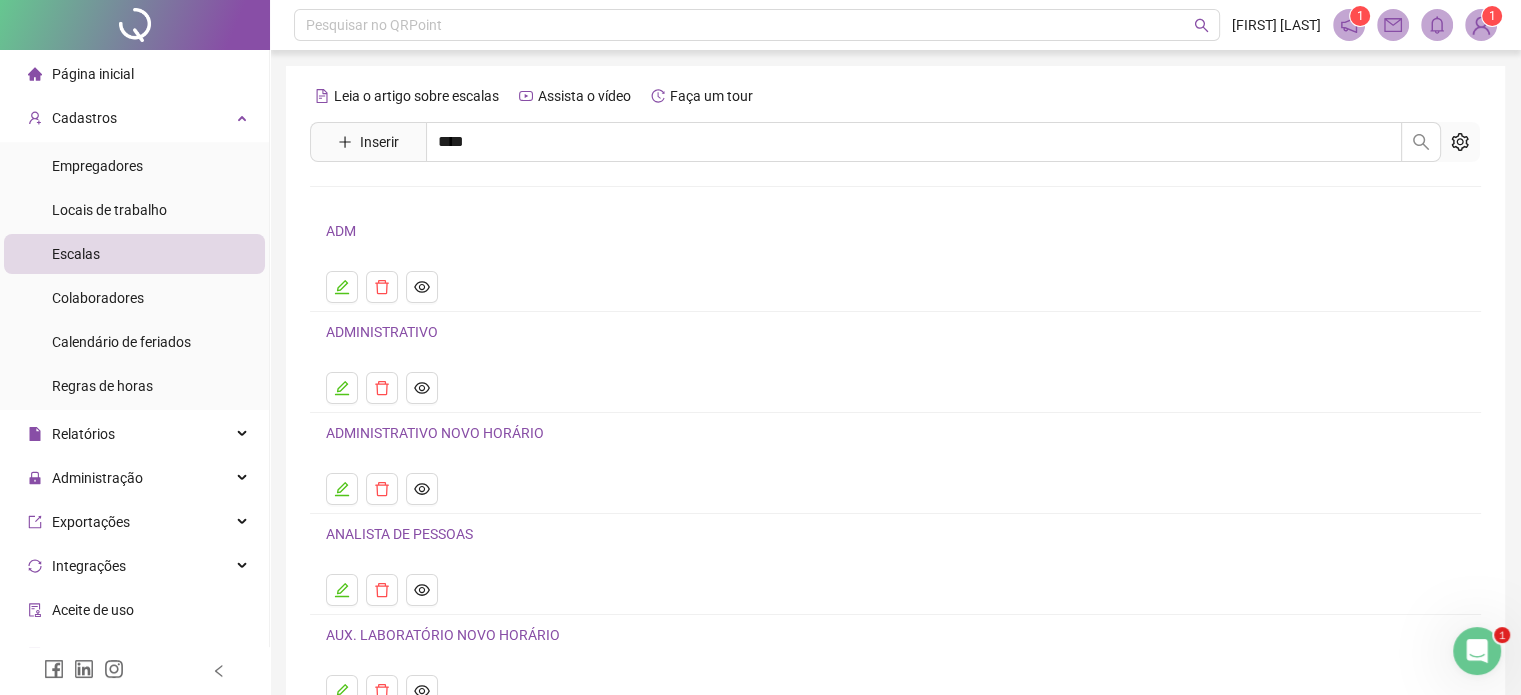 click on "HORARIO ETE COMERCIAL 1" at bounding box center [437, 244] 